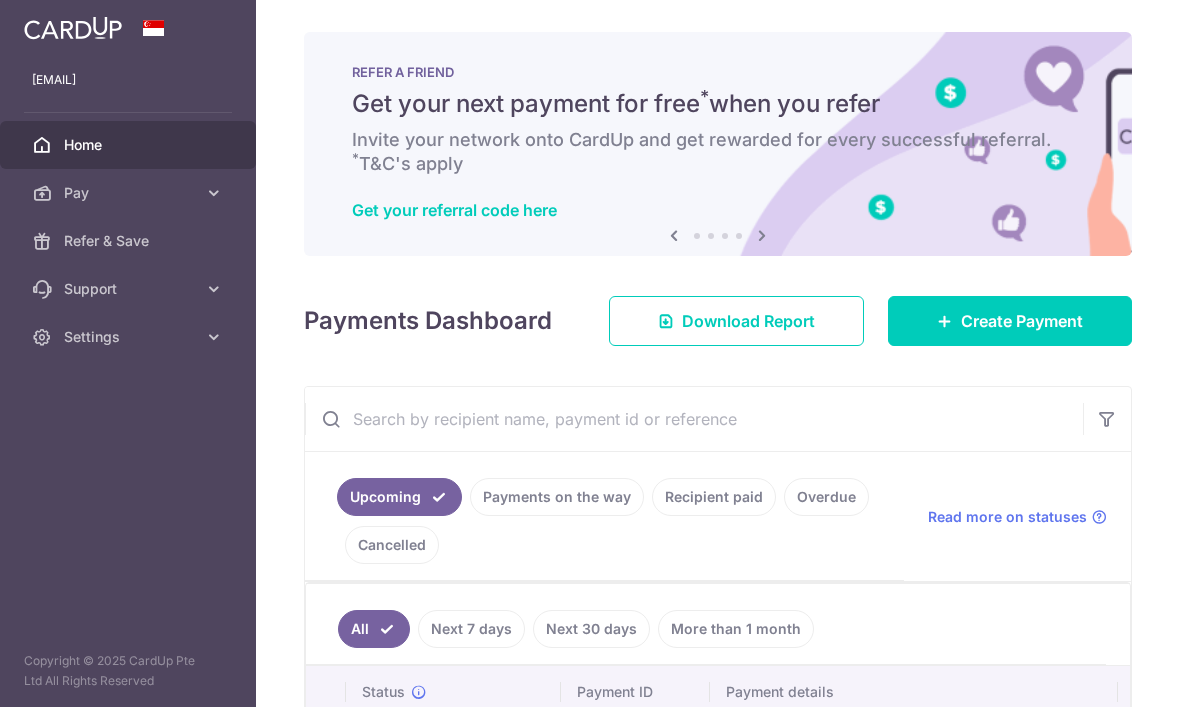 scroll, scrollTop: 0, scrollLeft: 0, axis: both 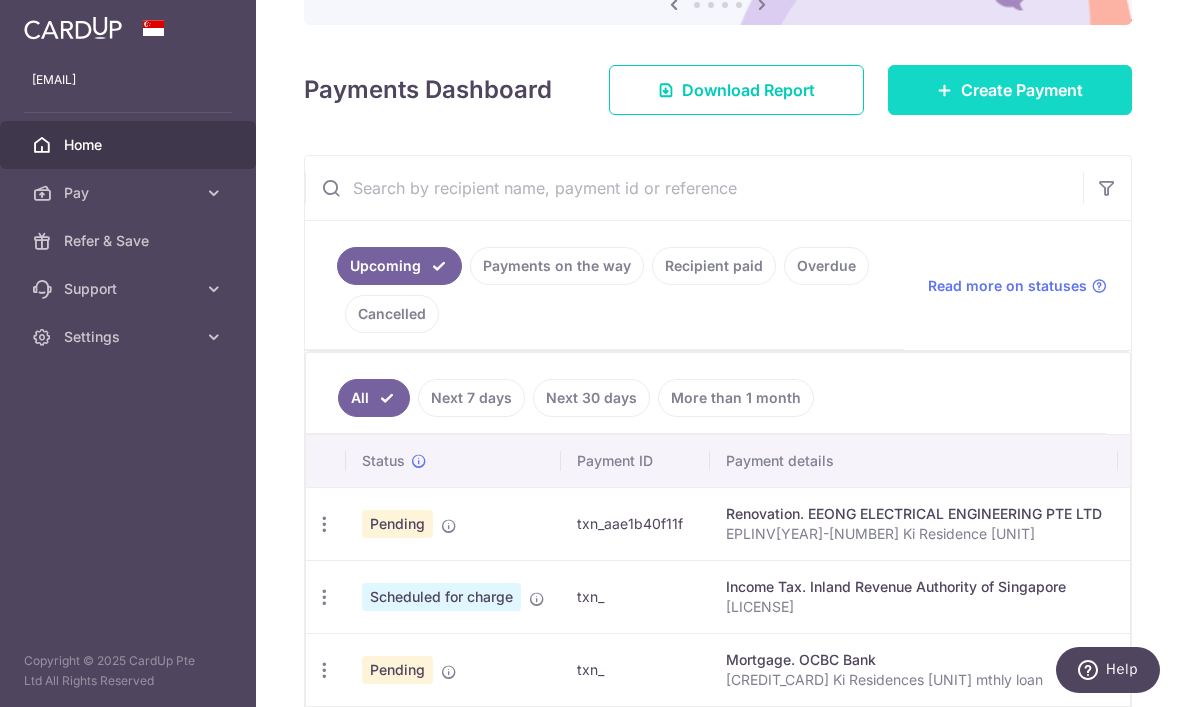click on "Create Payment" at bounding box center [1010, 90] 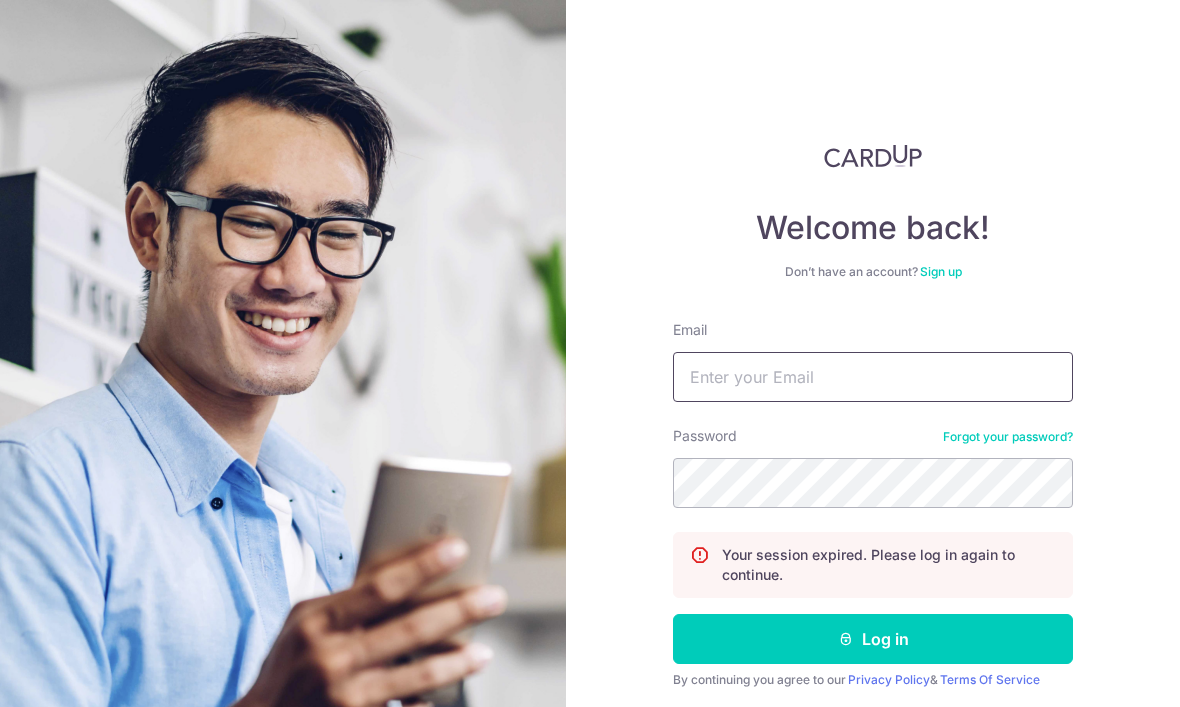 click on "Email" at bounding box center [873, 377] 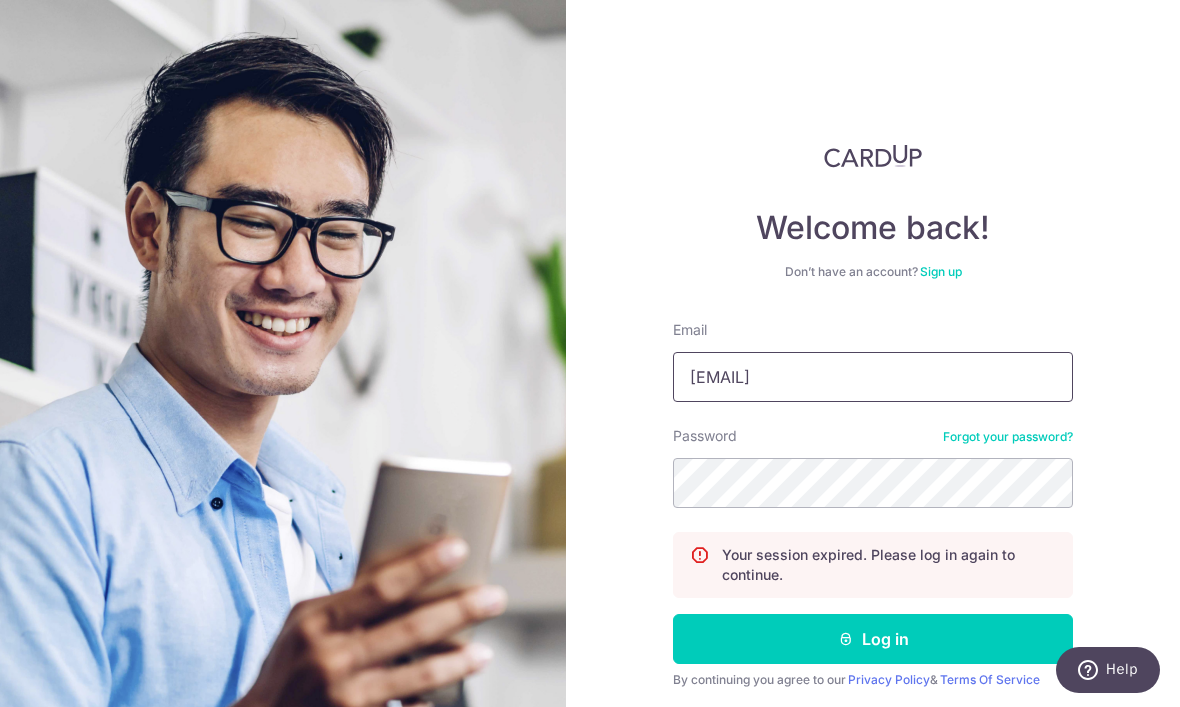 type on "Wilsonlimhl@gmail.com" 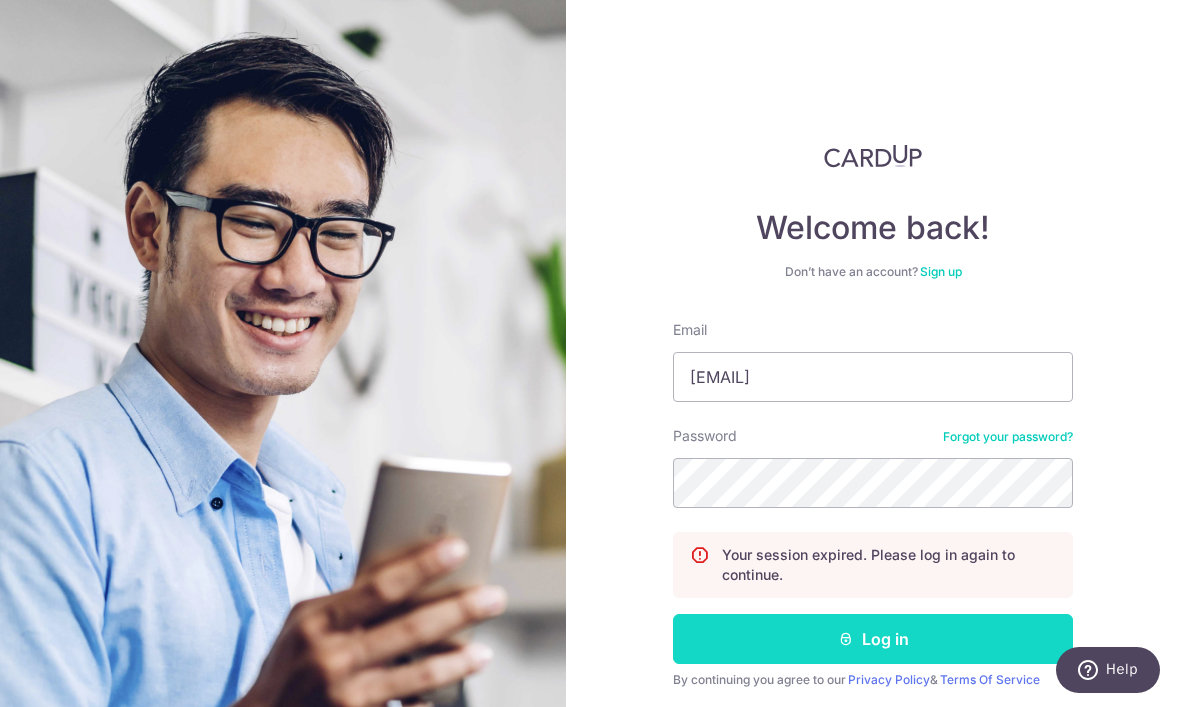 click on "Log in" at bounding box center [873, 639] 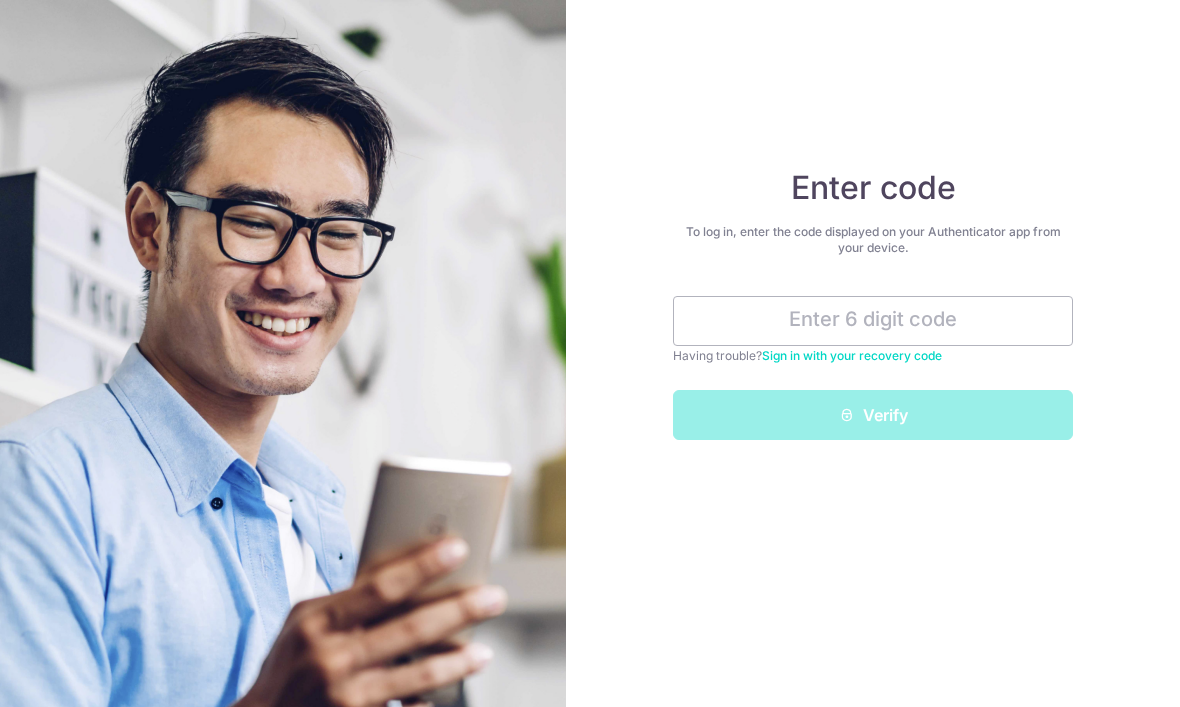 scroll, scrollTop: 0, scrollLeft: 0, axis: both 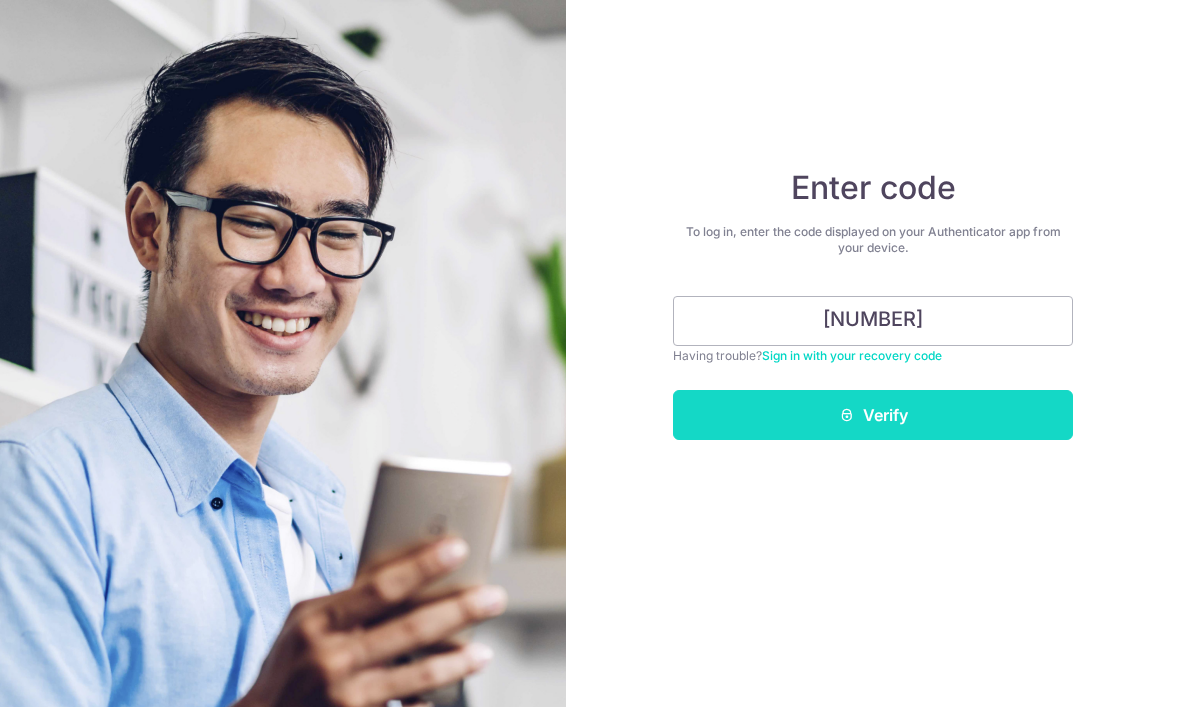 type on "293889" 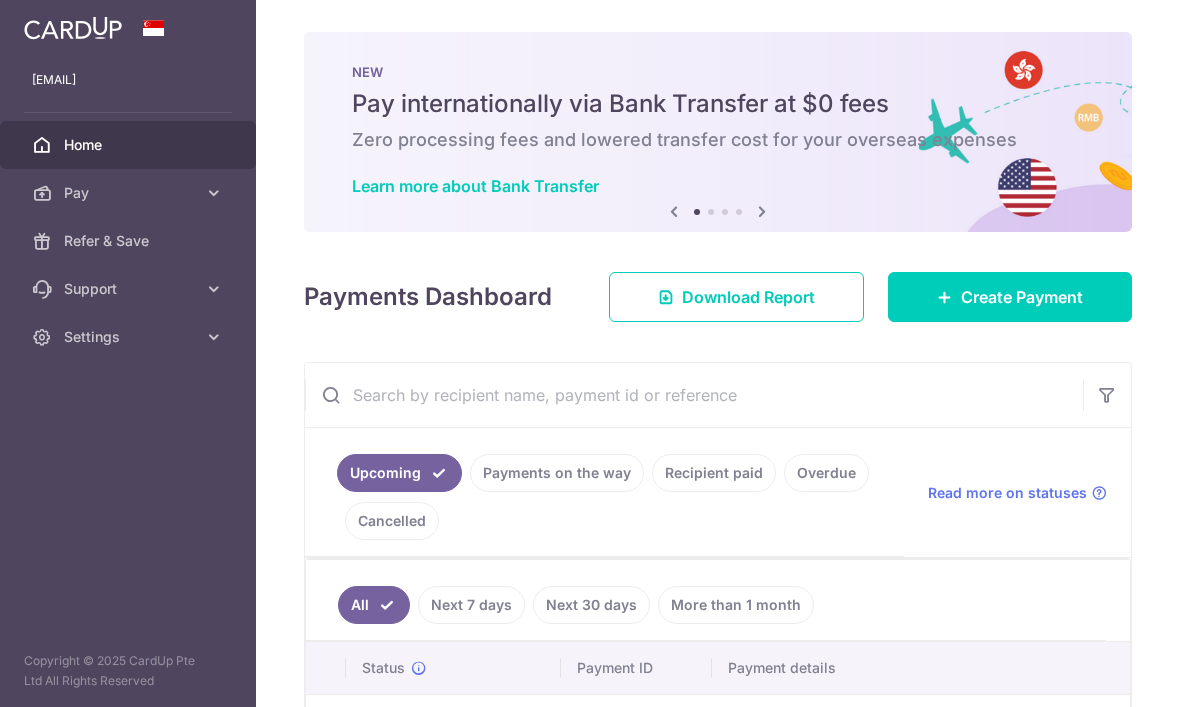 scroll, scrollTop: 0, scrollLeft: 0, axis: both 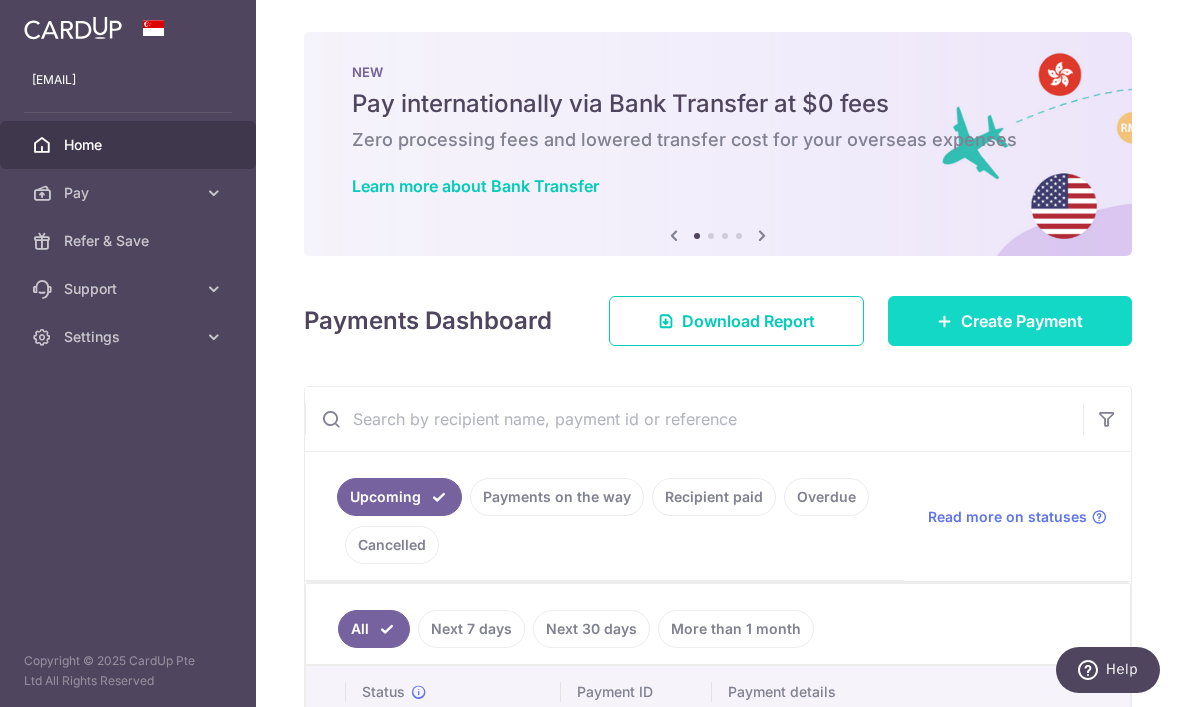 click on "Create Payment" at bounding box center [1022, 321] 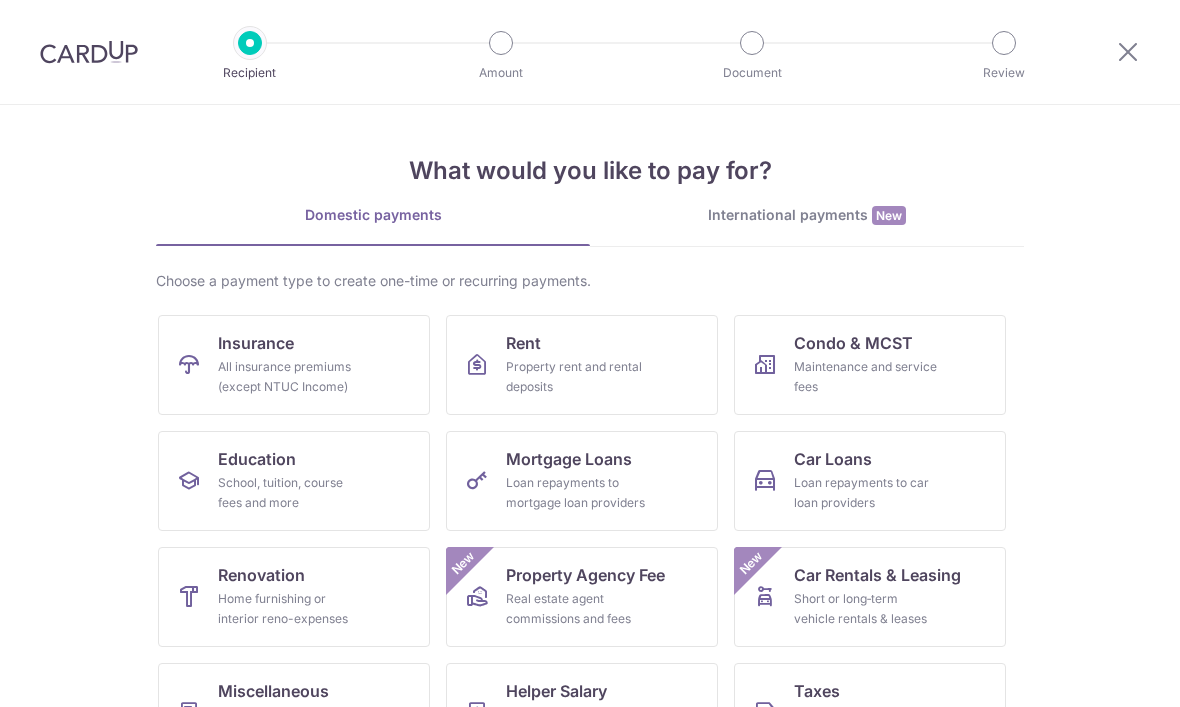scroll, scrollTop: 0, scrollLeft: 0, axis: both 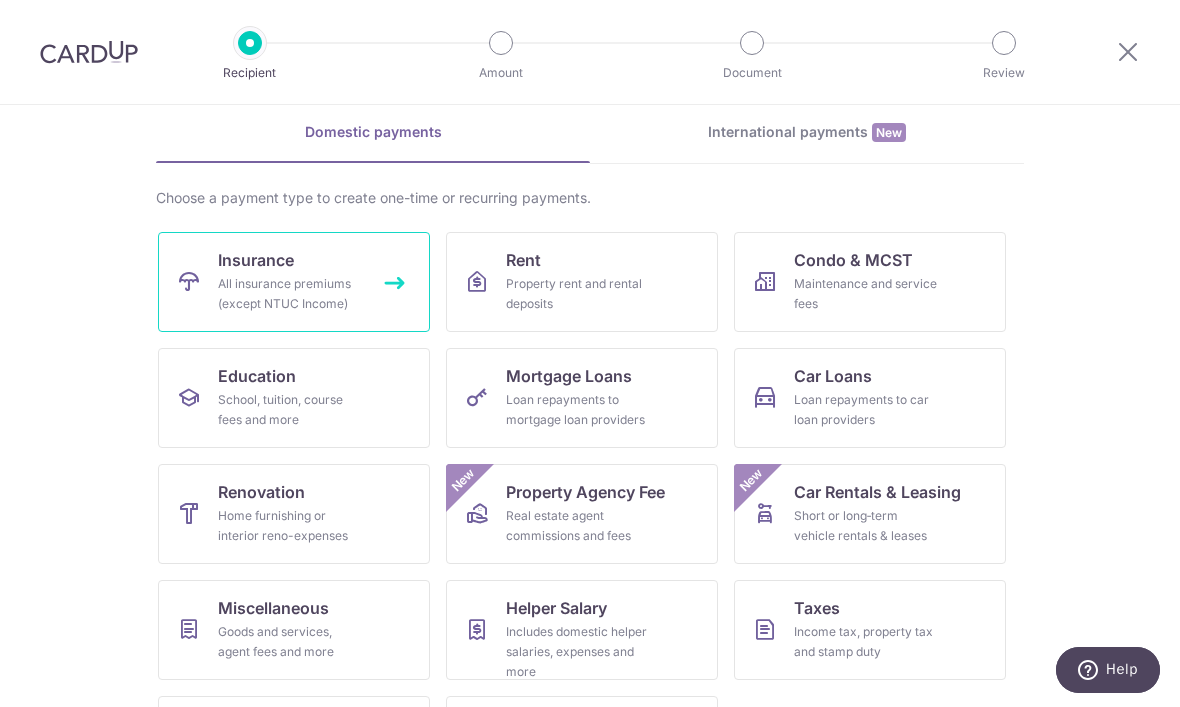 click on "Insurance All insurance premiums (except NTUC Income)" at bounding box center [294, 282] 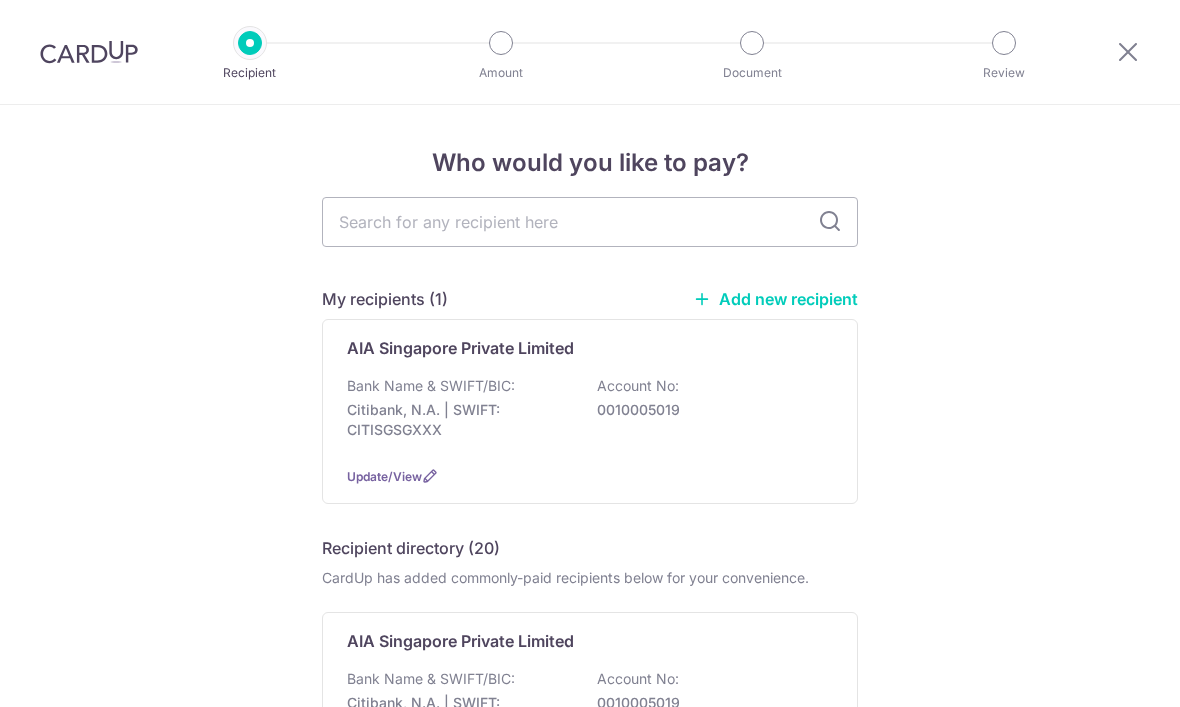 scroll, scrollTop: 0, scrollLeft: 0, axis: both 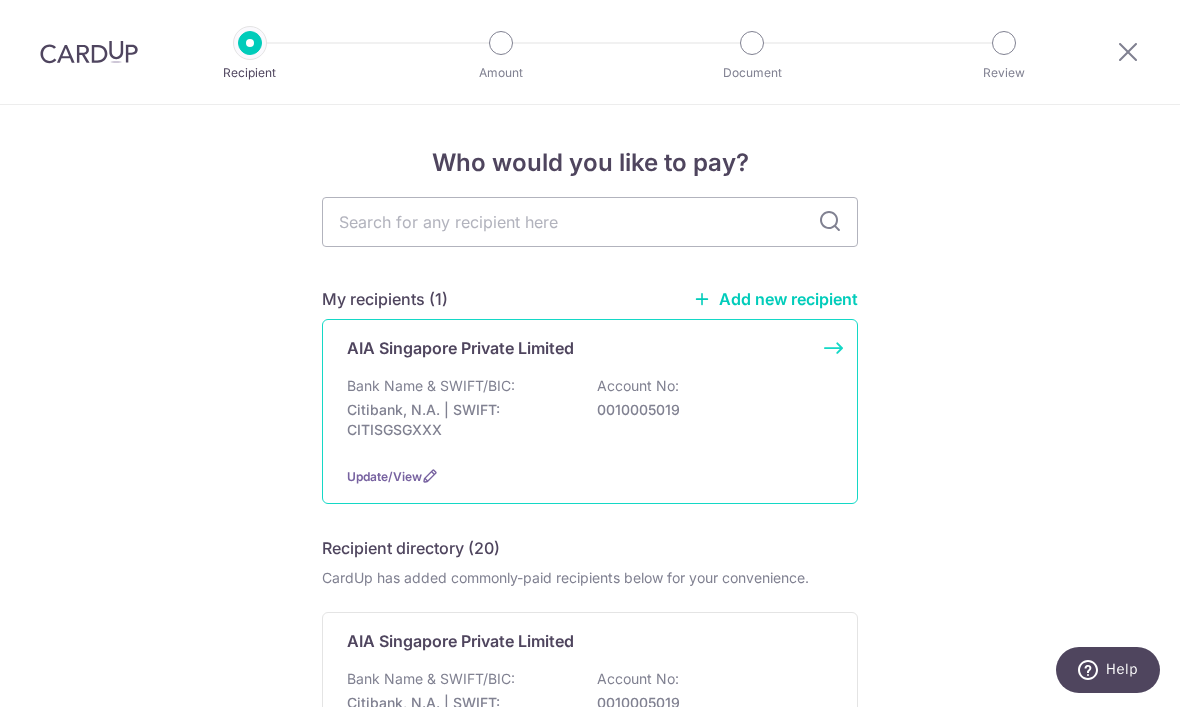 click on "0010005019" at bounding box center [709, 410] 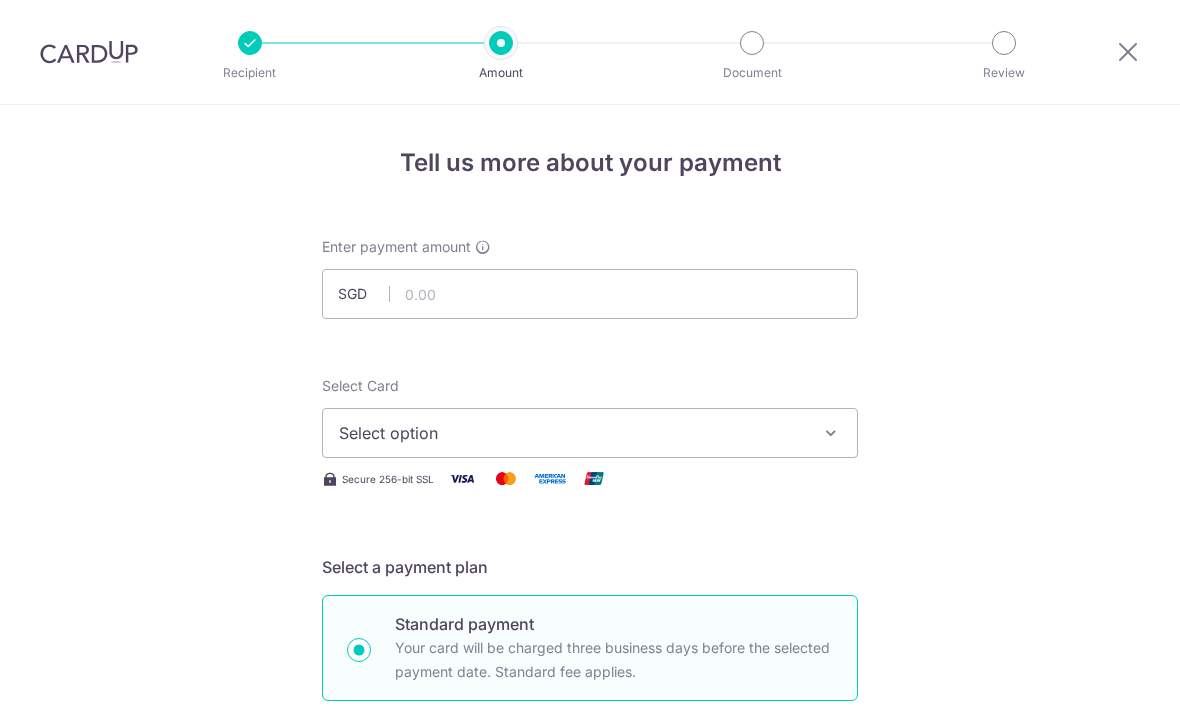 scroll, scrollTop: 0, scrollLeft: 0, axis: both 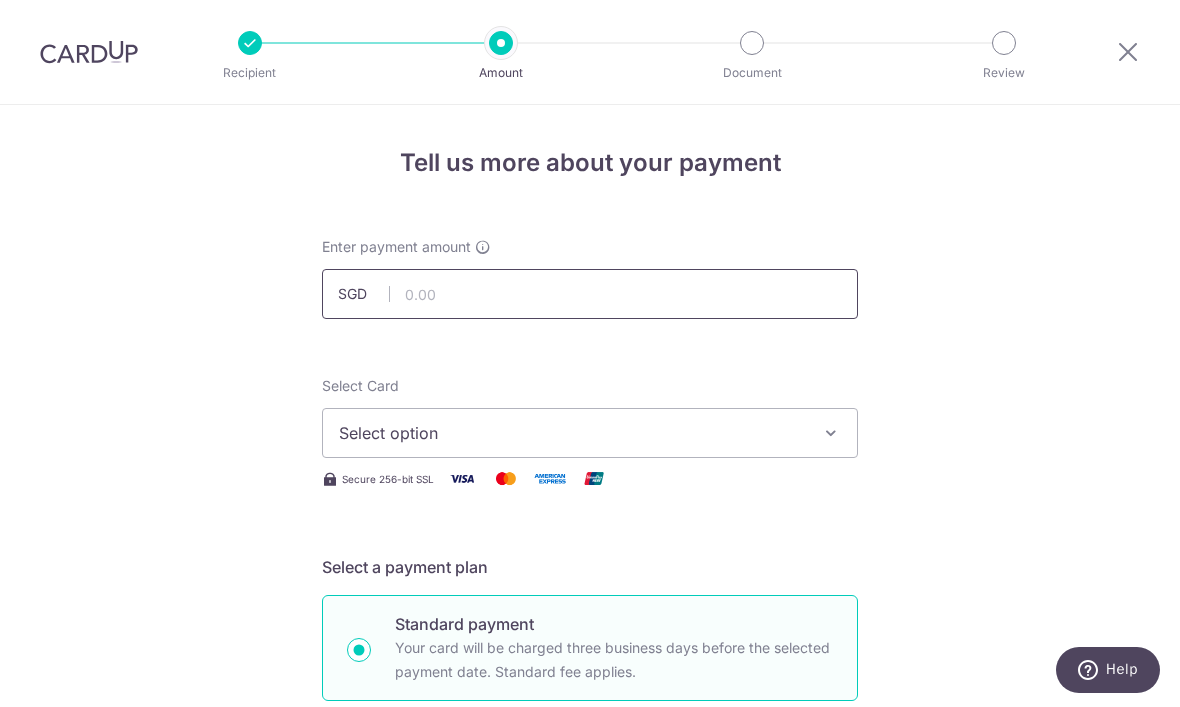 click at bounding box center [590, 294] 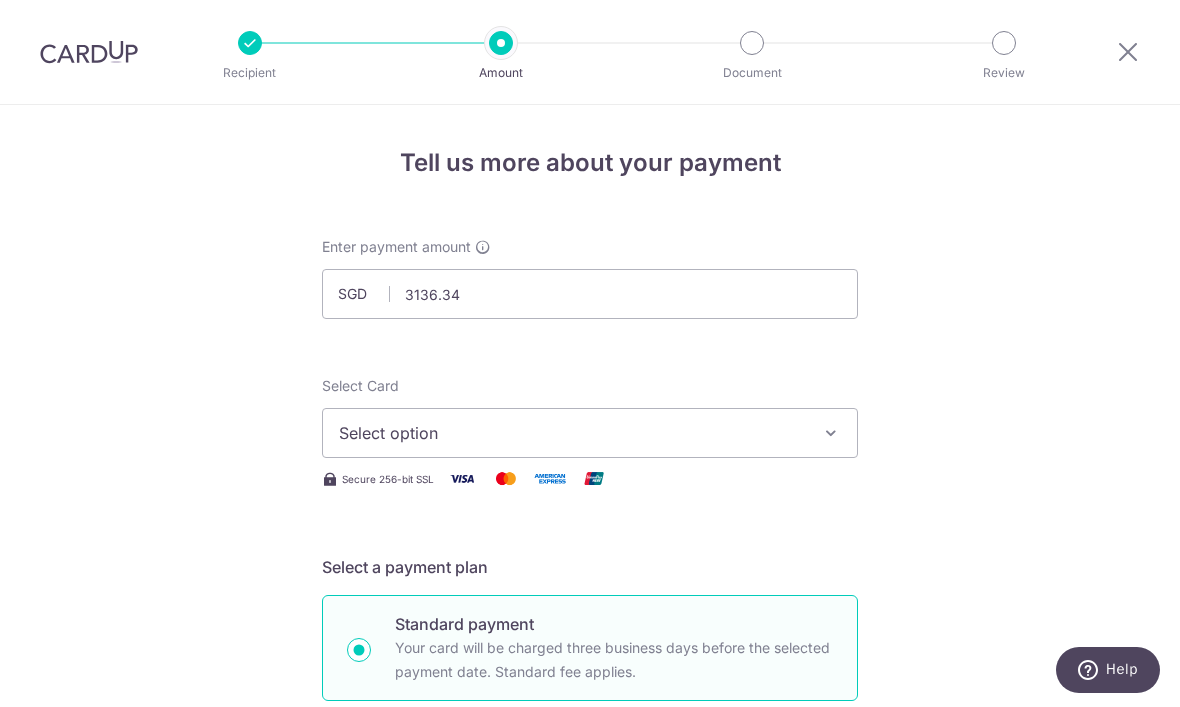click on "Select option" at bounding box center (590, 433) 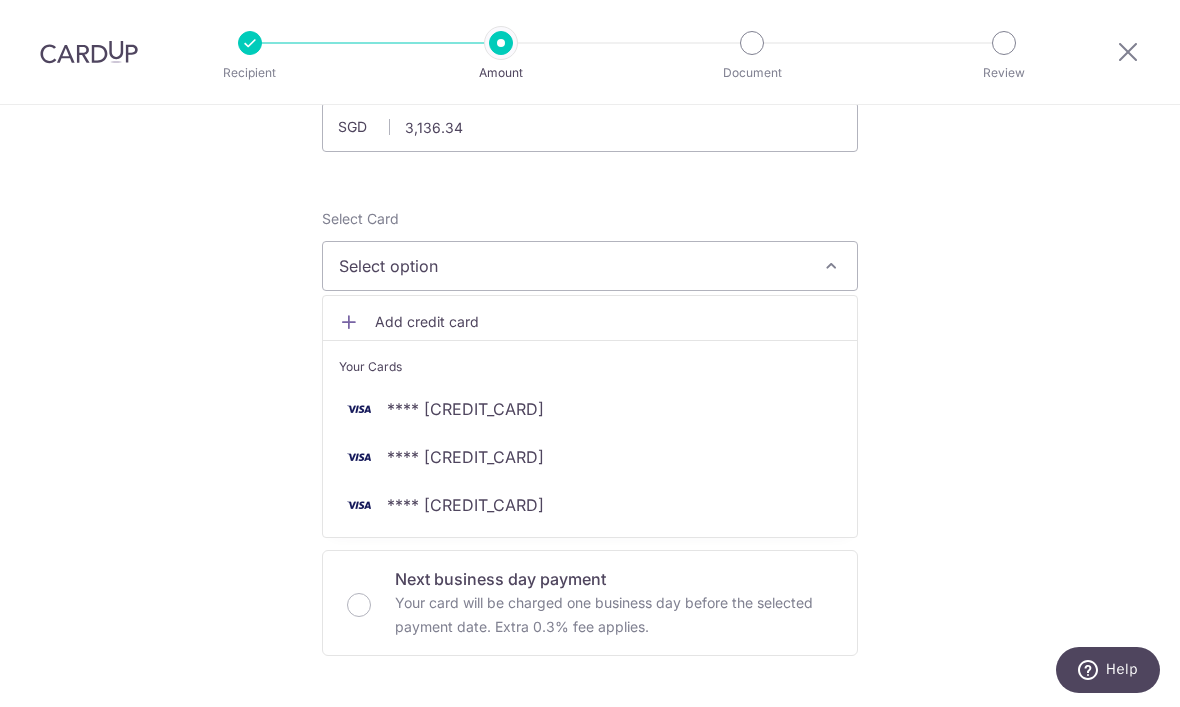 scroll, scrollTop: 169, scrollLeft: 0, axis: vertical 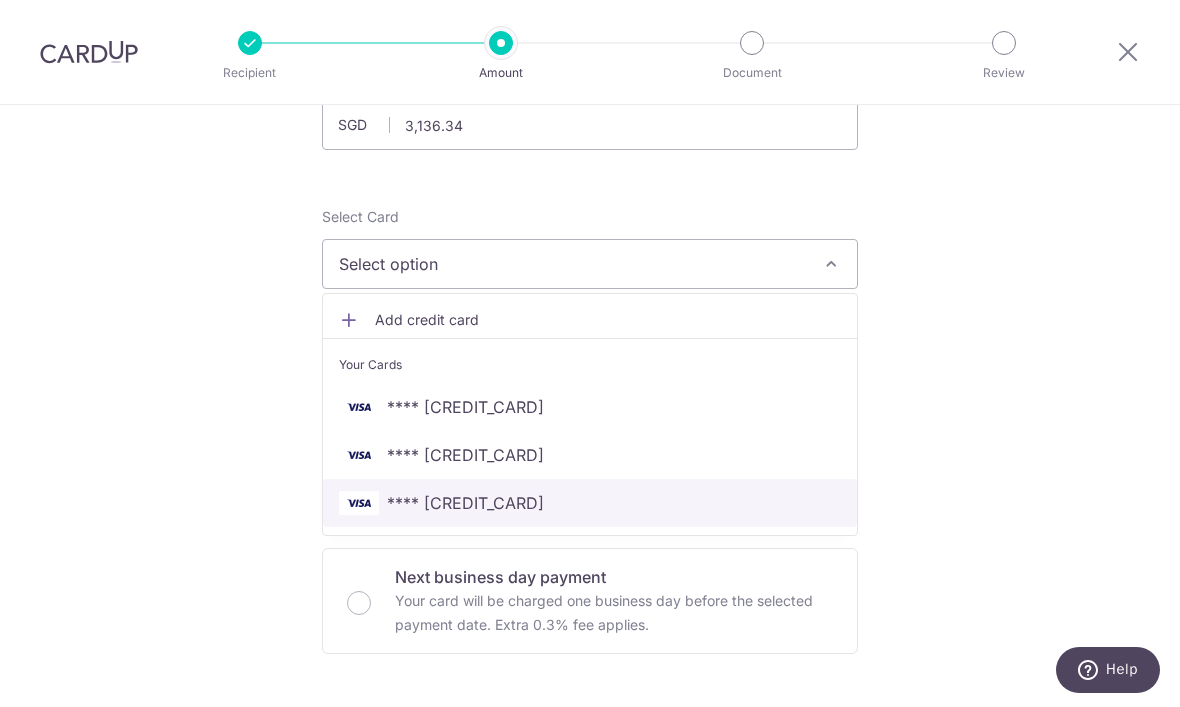click on "**** 3922" at bounding box center [590, 503] 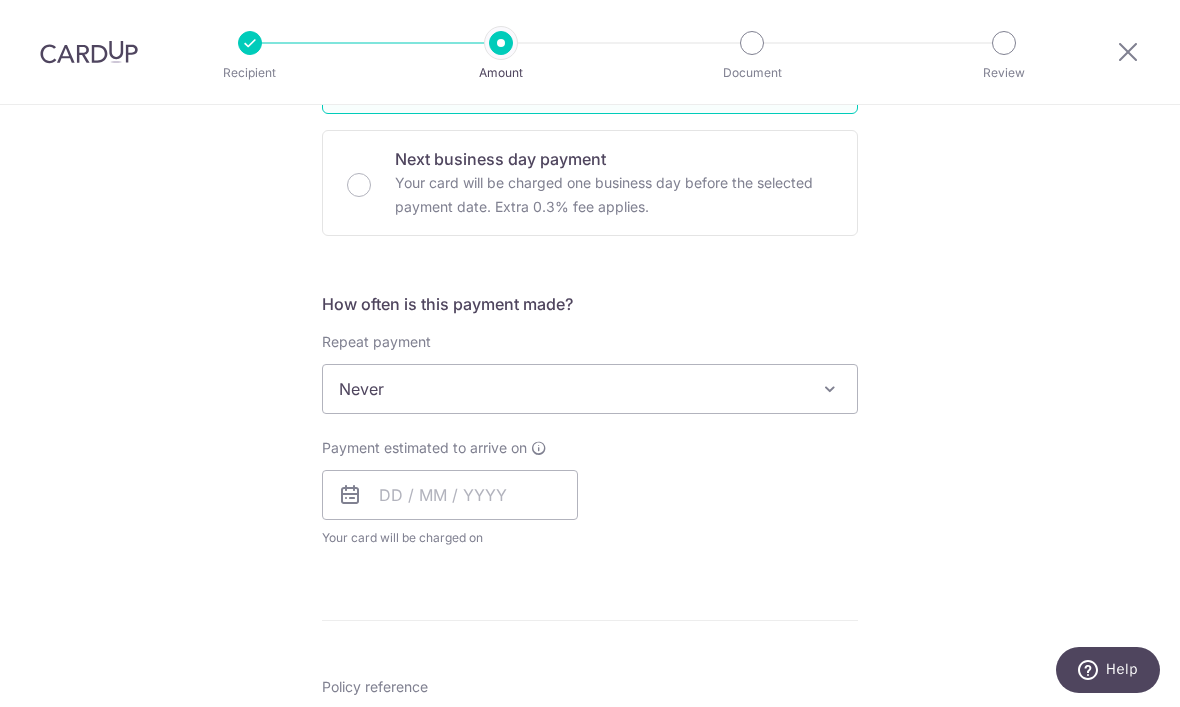 scroll, scrollTop: 588, scrollLeft: 0, axis: vertical 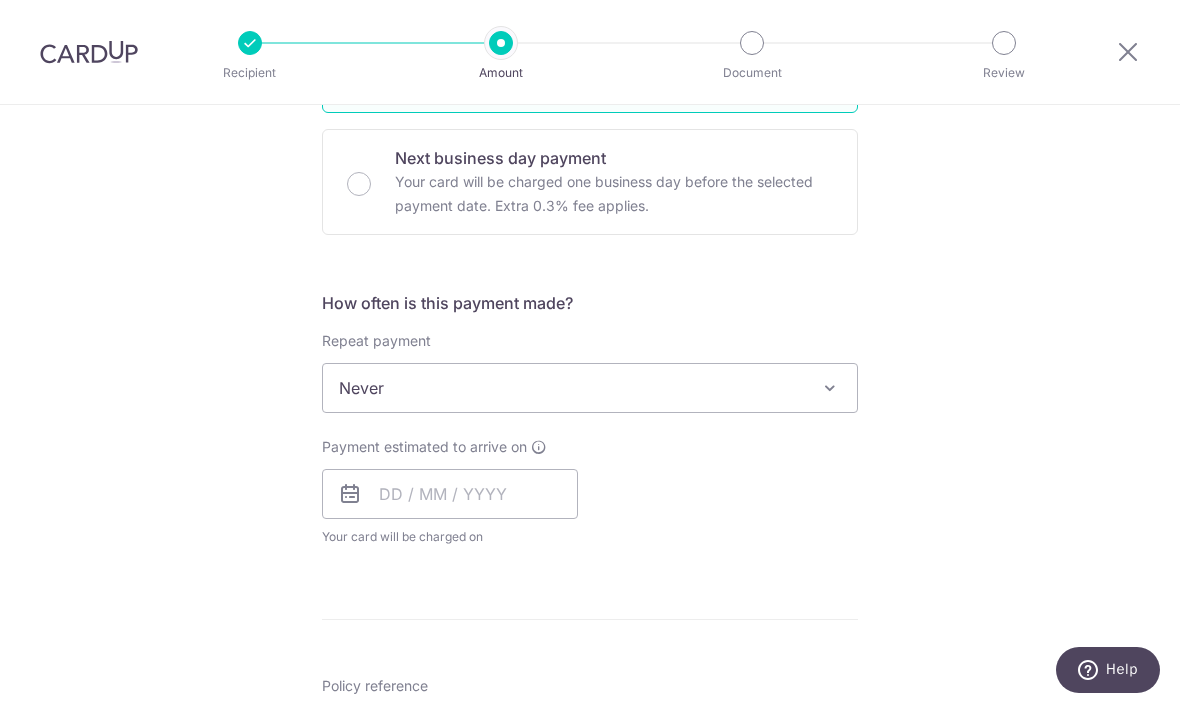 click at bounding box center (830, 388) 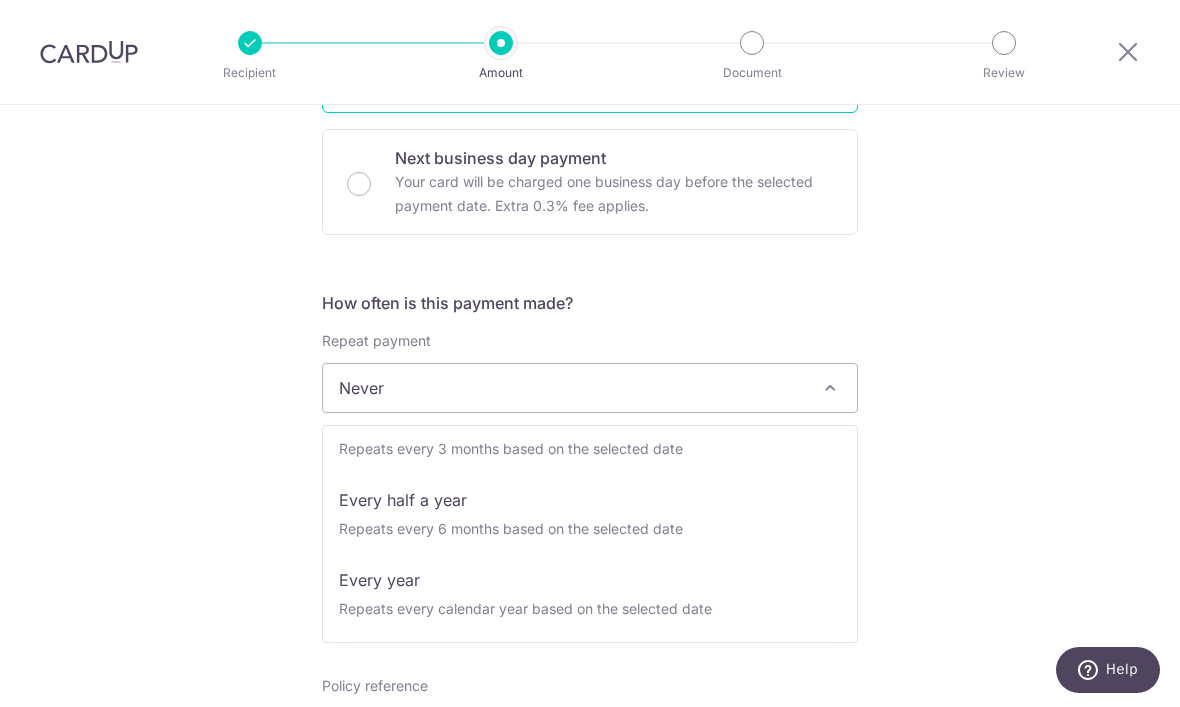 scroll, scrollTop: 280, scrollLeft: 0, axis: vertical 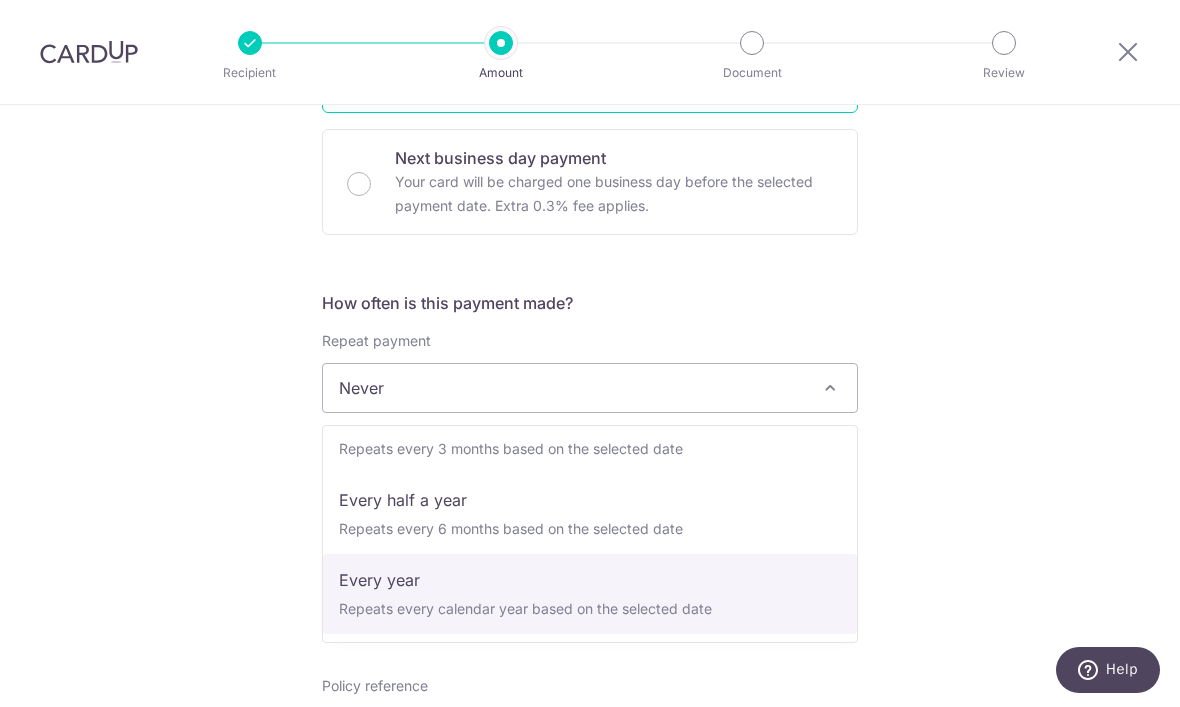 select on "6" 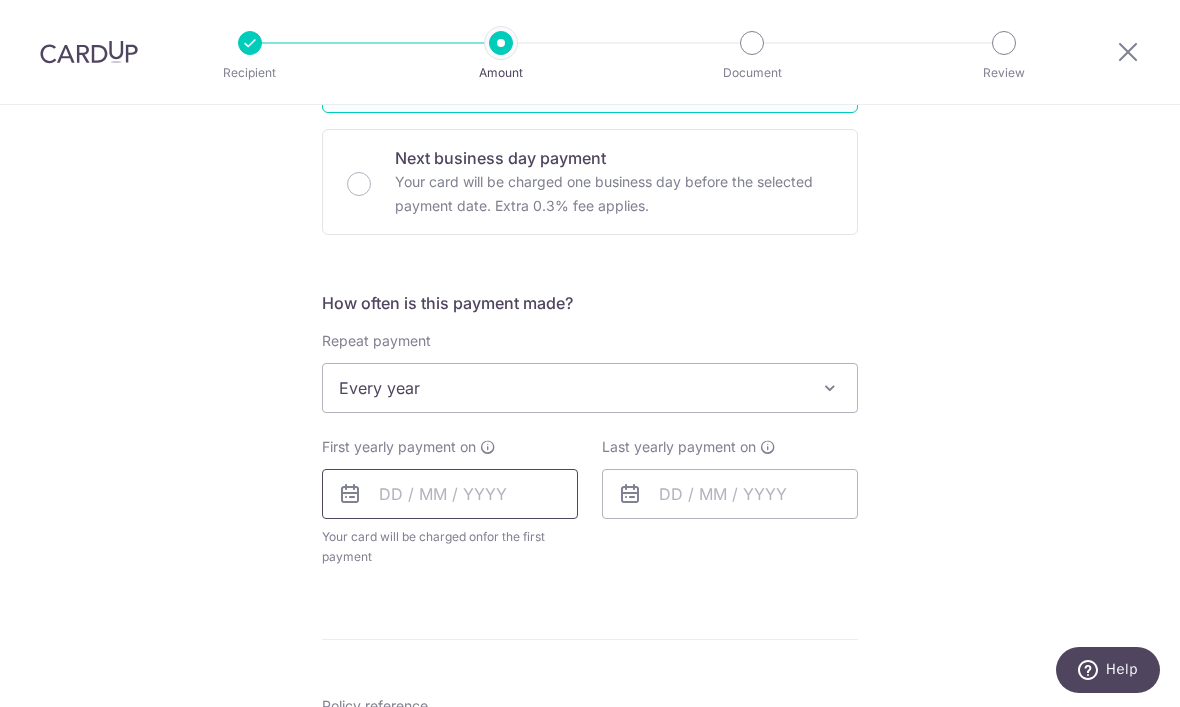 click at bounding box center [450, 494] 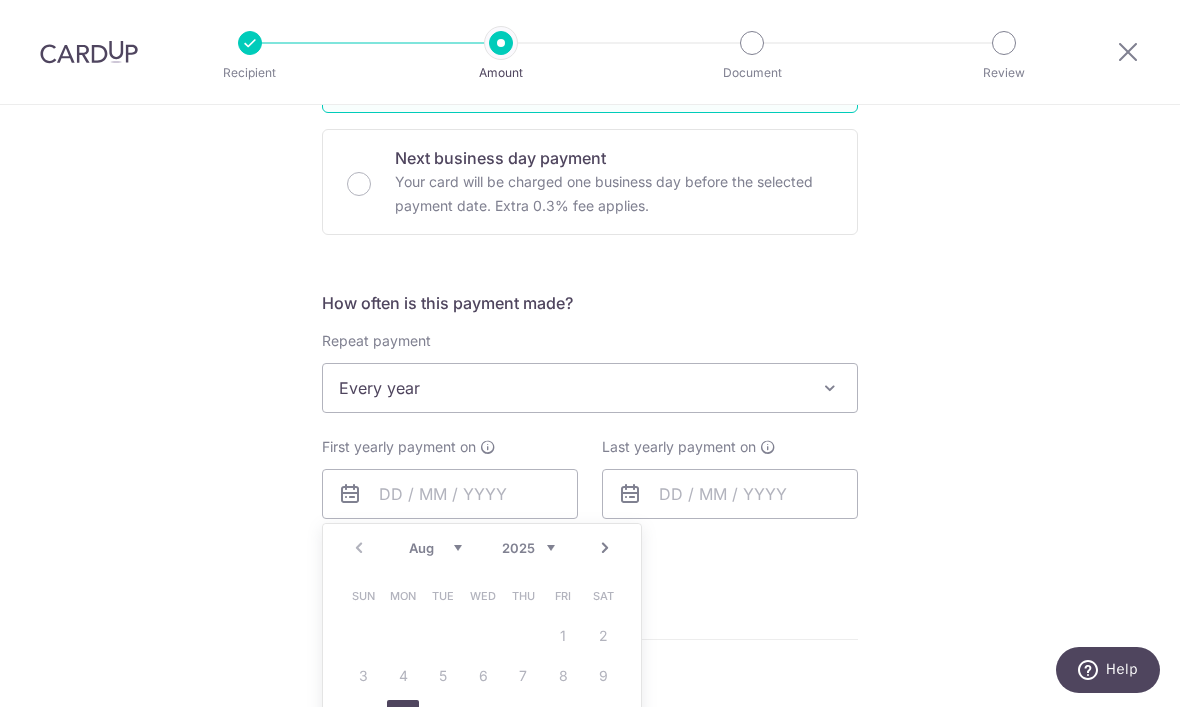 click on "Aug Sep Oct Nov Dec" at bounding box center (435, 548) 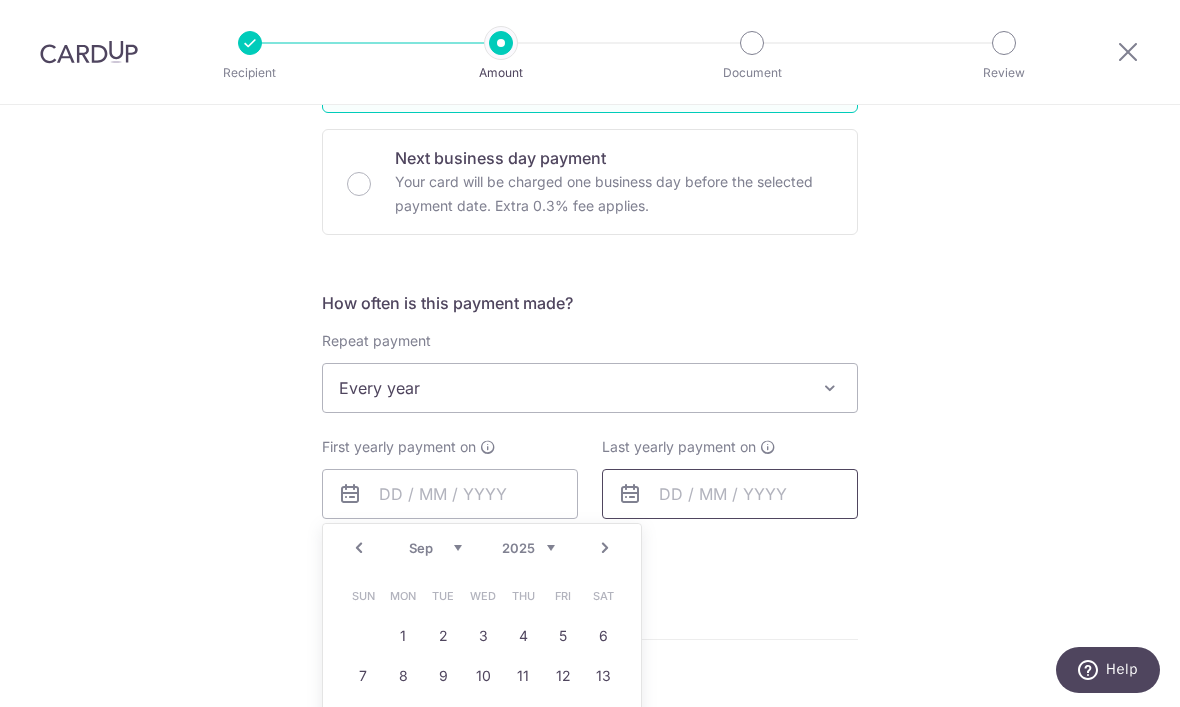 click at bounding box center (730, 494) 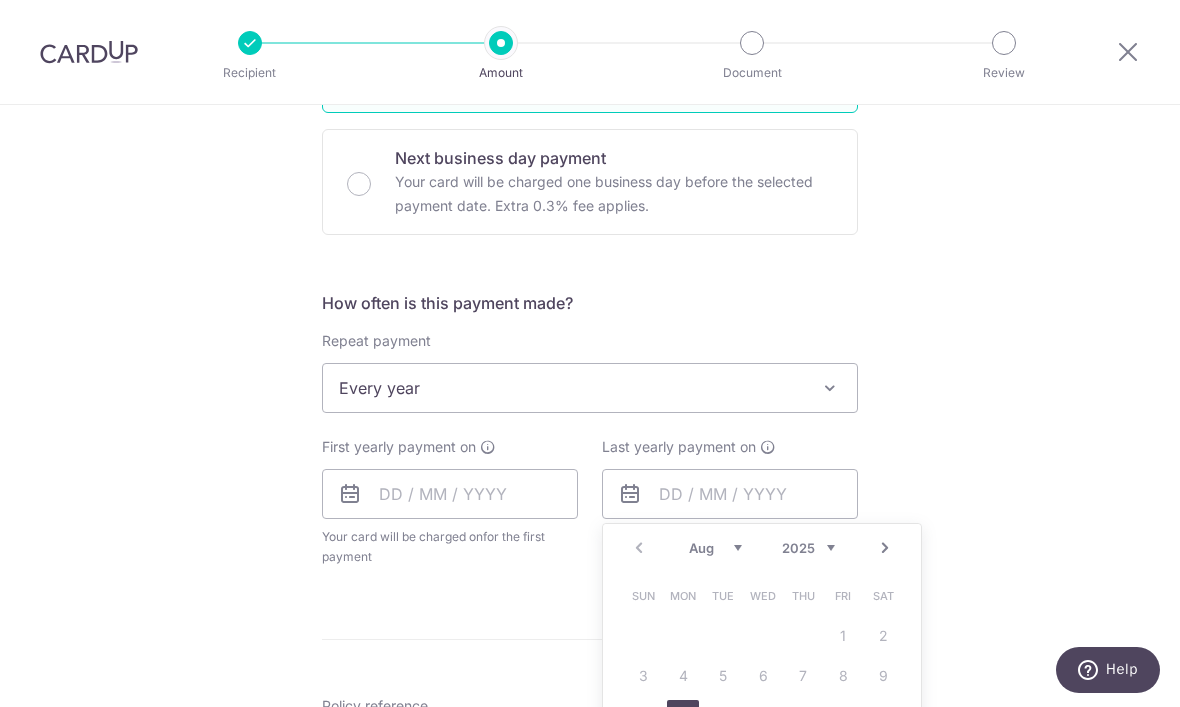 click on "2025 2026 2027 2028 2029 2030 2031 2032 2033 2034 2035" at bounding box center [808, 548] 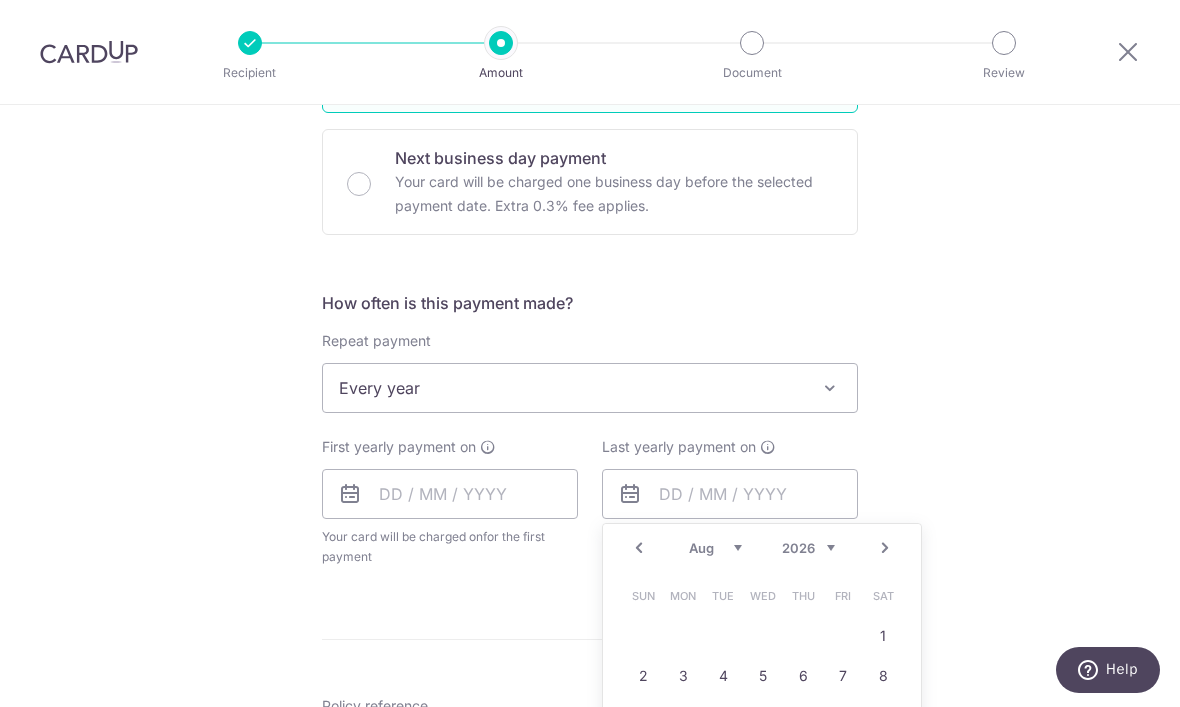 click on "Prev" at bounding box center (639, 548) 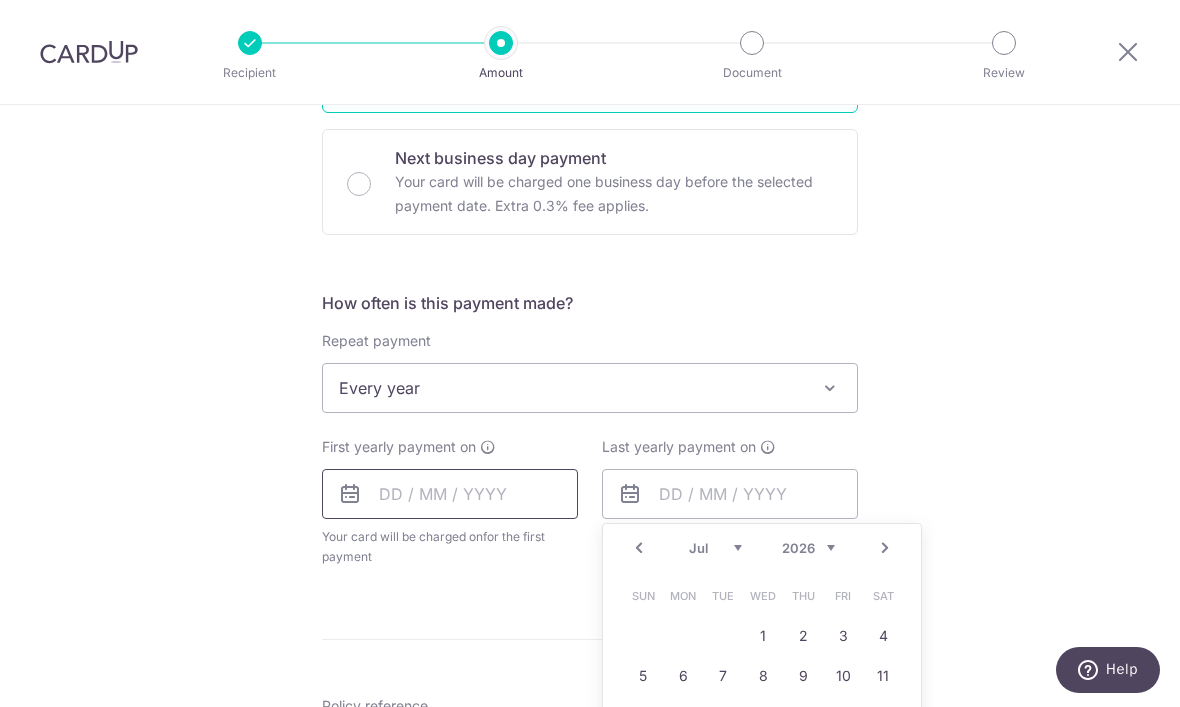 click at bounding box center (450, 494) 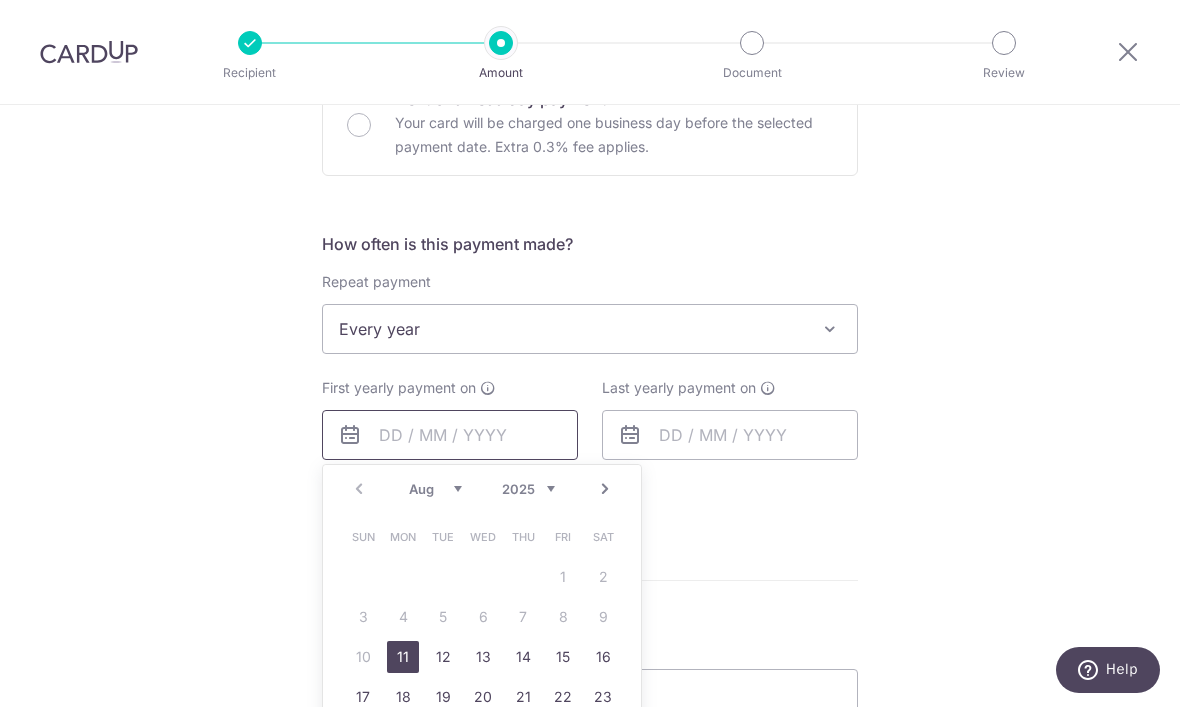 scroll, scrollTop: 650, scrollLeft: 0, axis: vertical 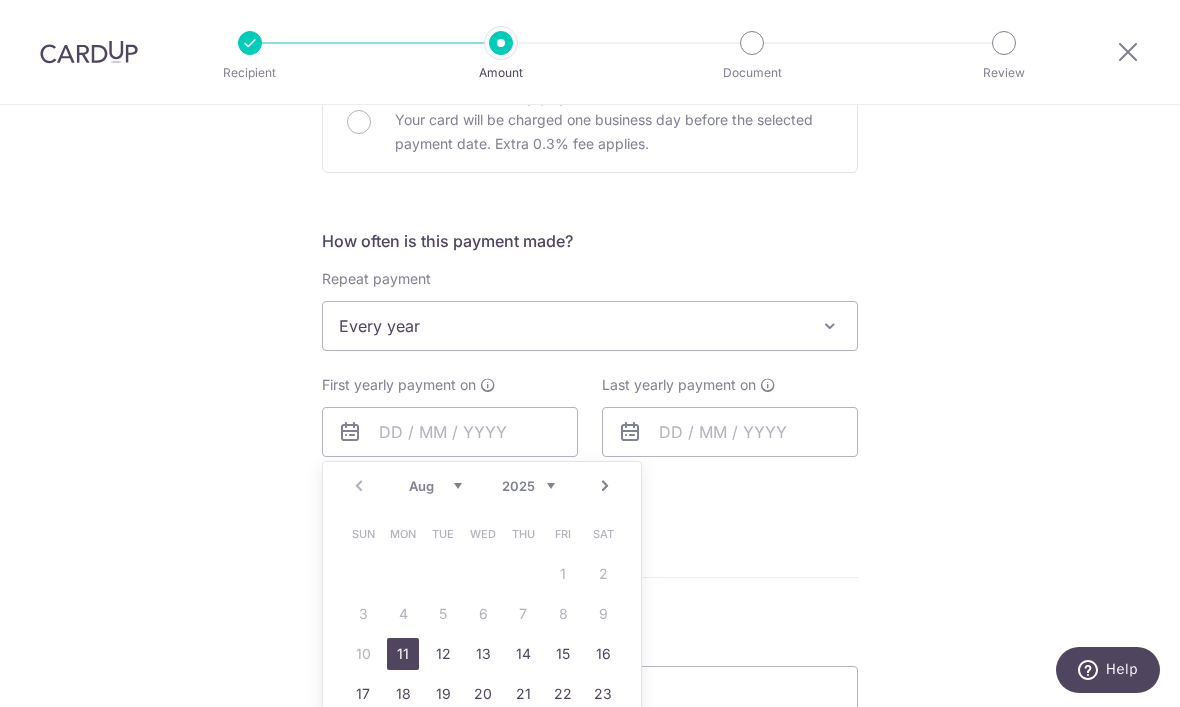 click on "Aug Sep Oct Nov Dec" at bounding box center [435, 486] 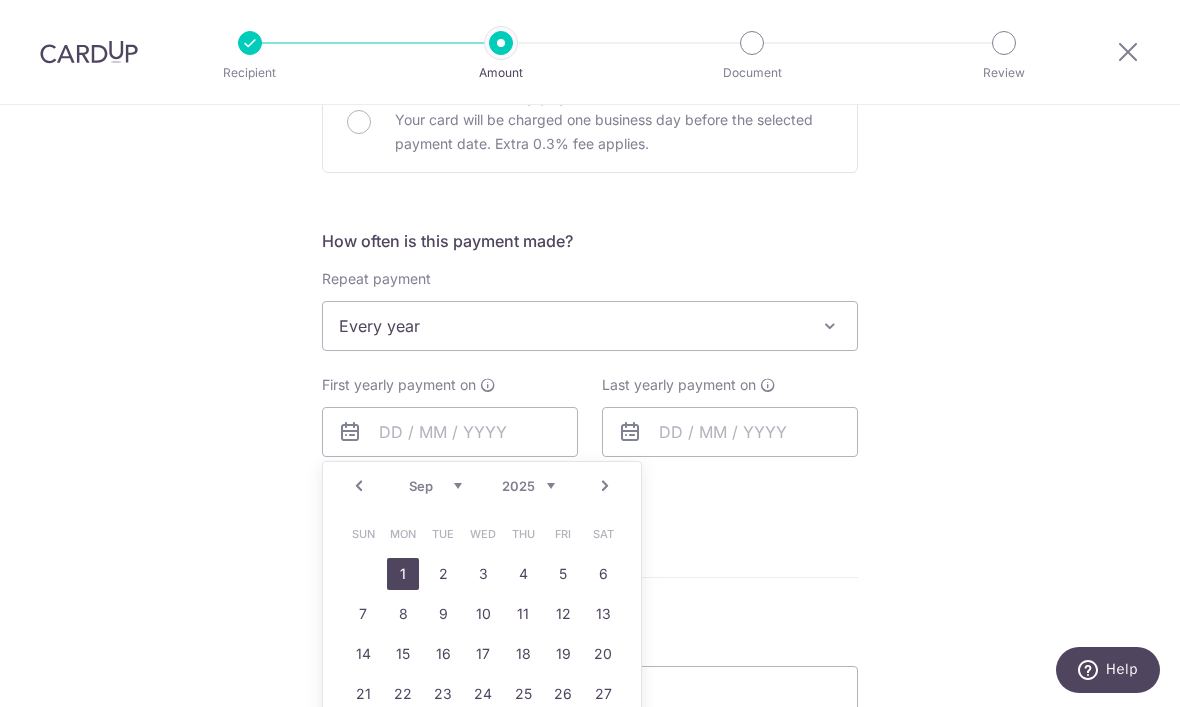 click on "1" at bounding box center (403, 574) 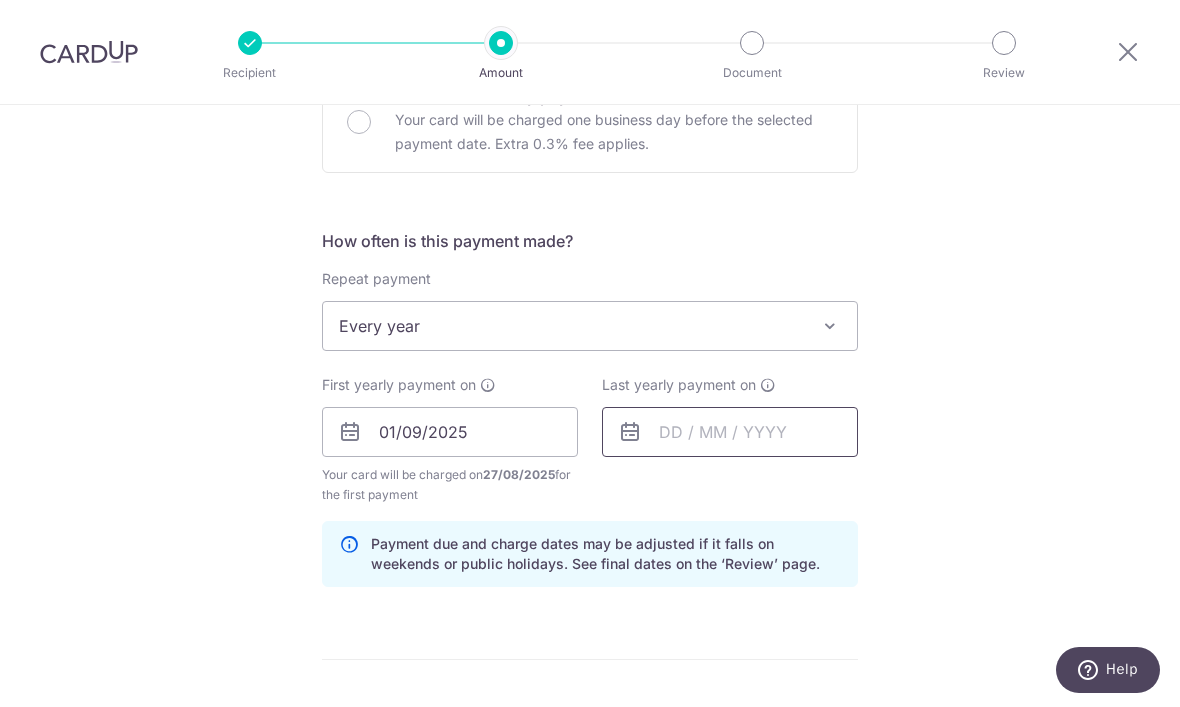 click at bounding box center [730, 432] 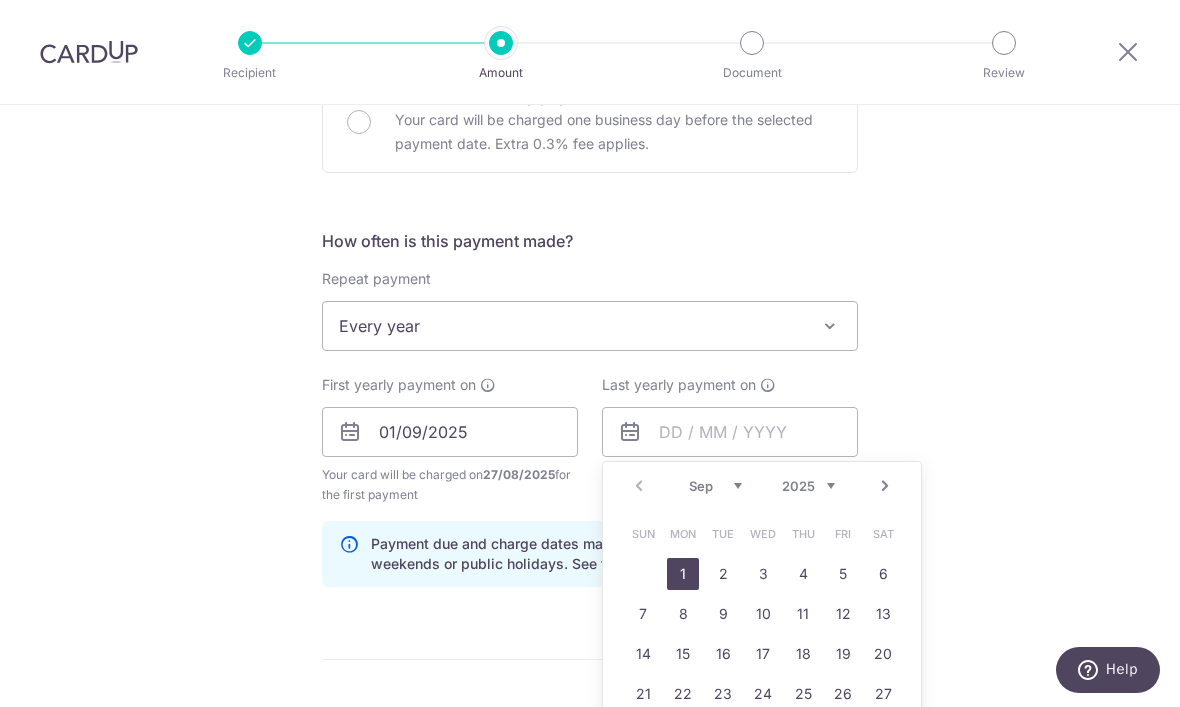 click on "2025 2026 2027 2028 2029 2030 2031 2032 2033 2034 2035" at bounding box center [808, 486] 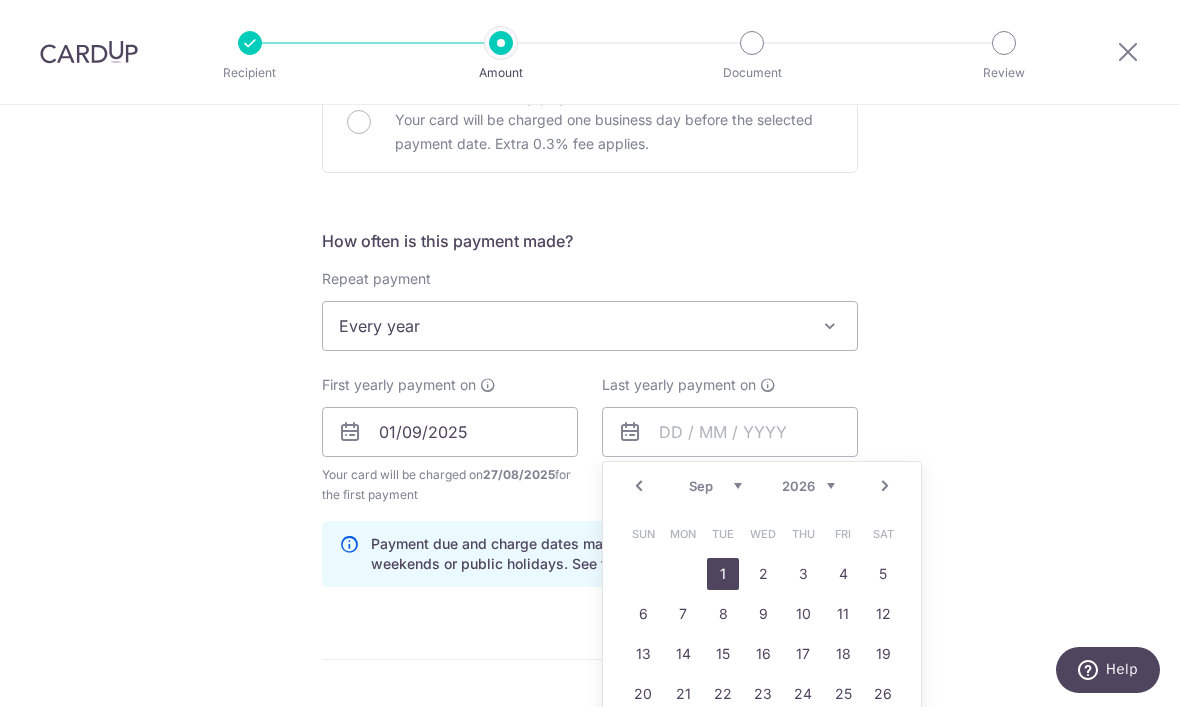 click on "1" at bounding box center [723, 574] 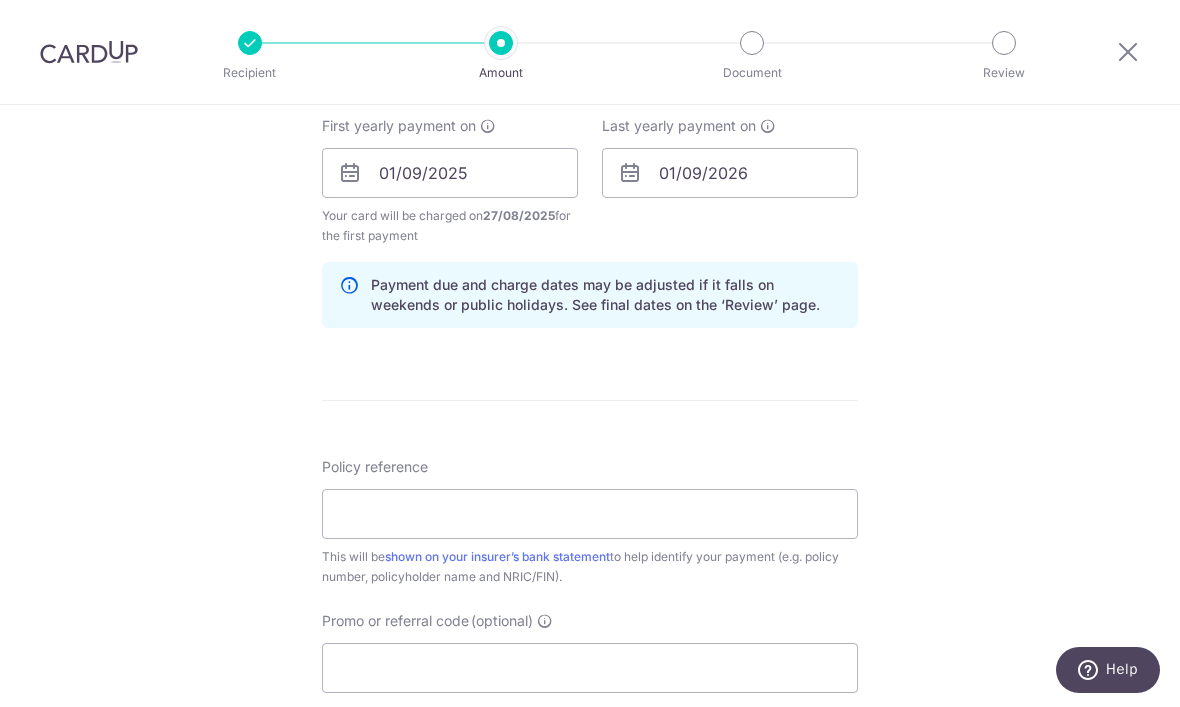 scroll, scrollTop: 910, scrollLeft: 0, axis: vertical 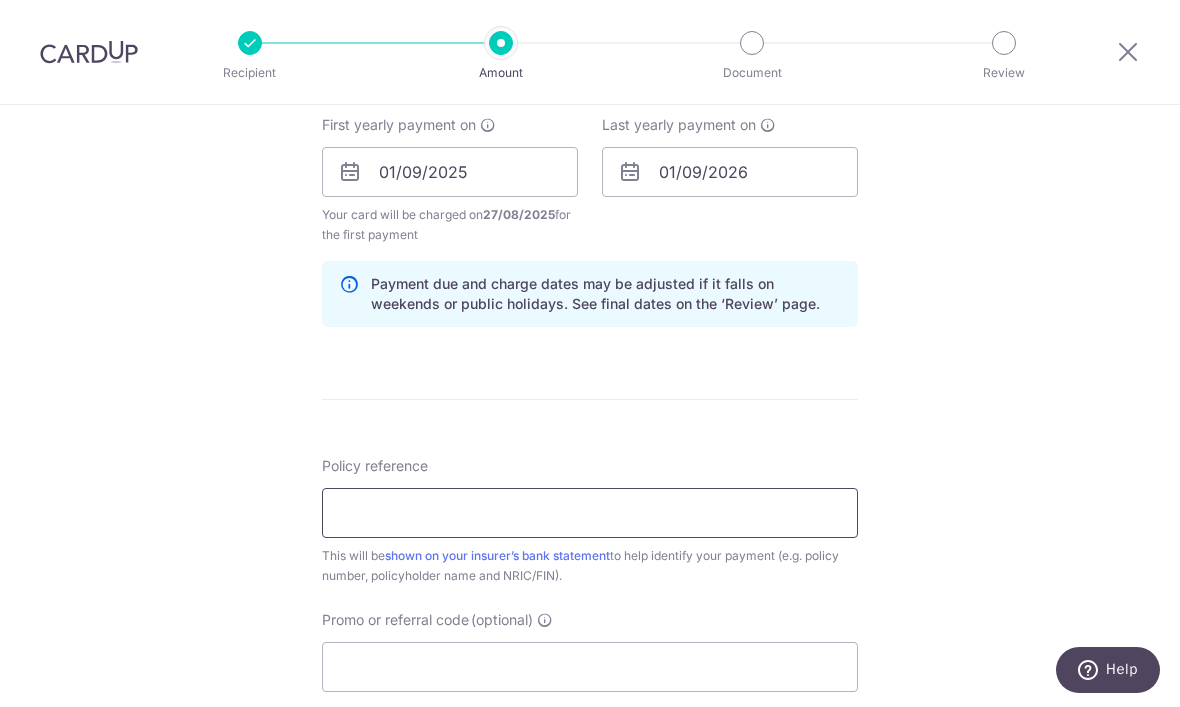 click on "Policy reference" at bounding box center (590, 513) 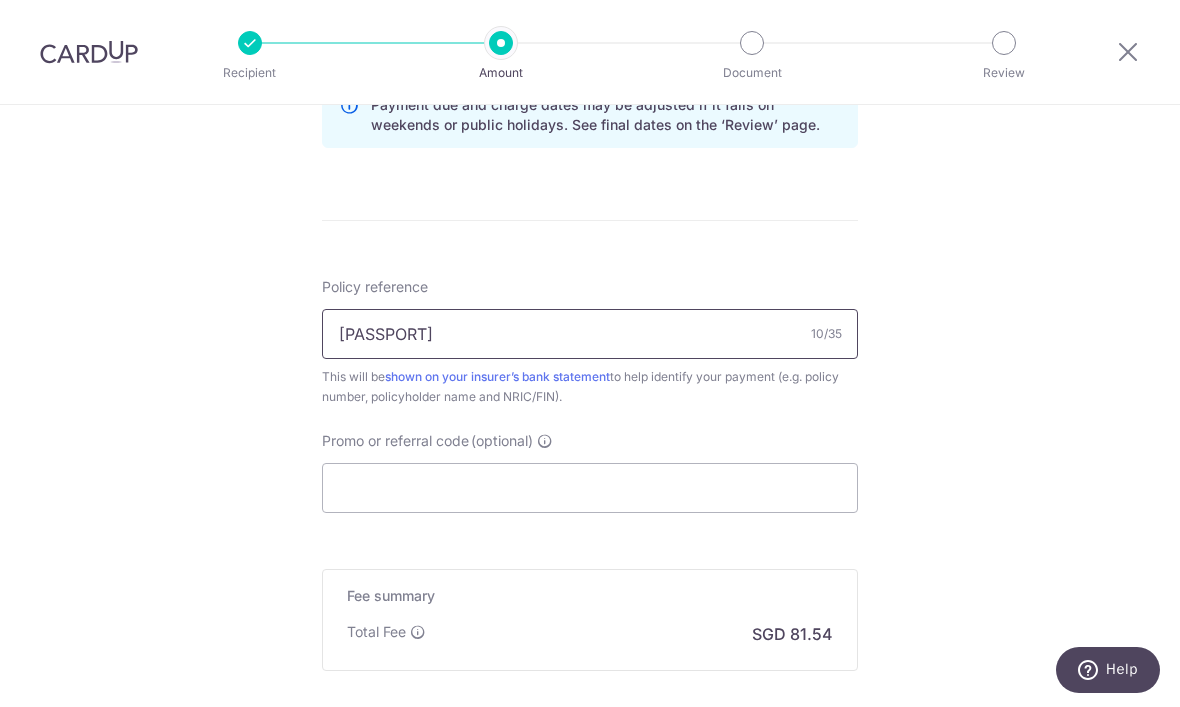 scroll, scrollTop: 1093, scrollLeft: 0, axis: vertical 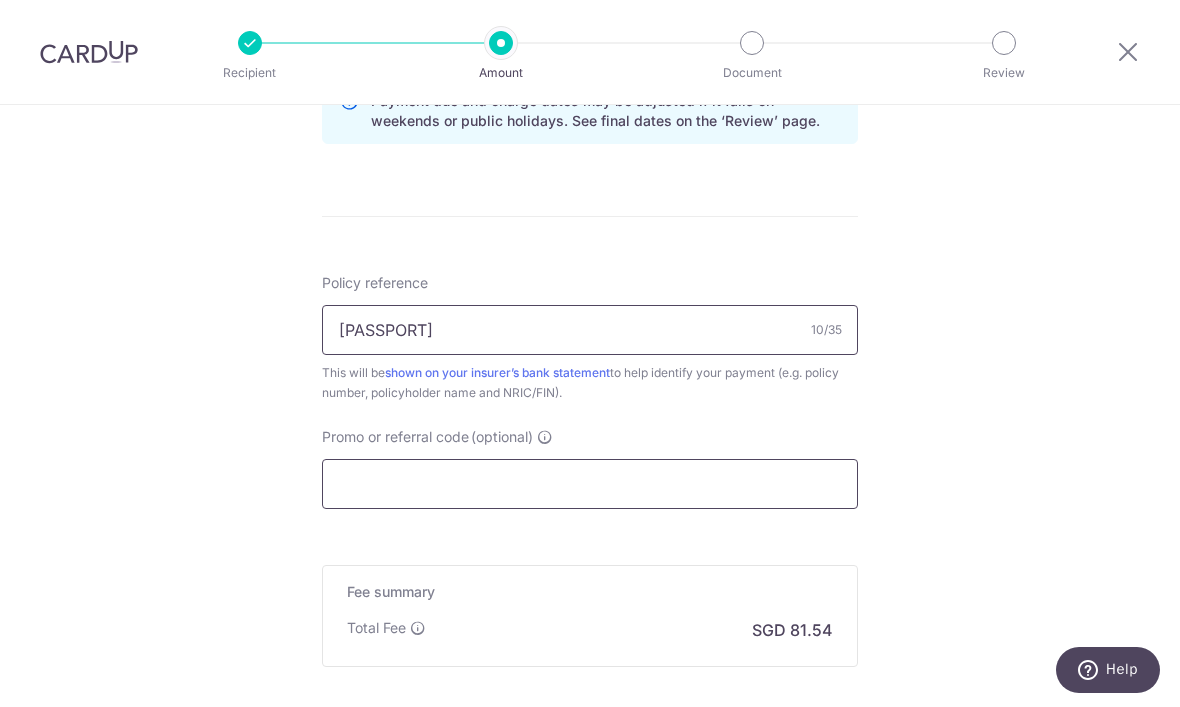 type on "H220649568" 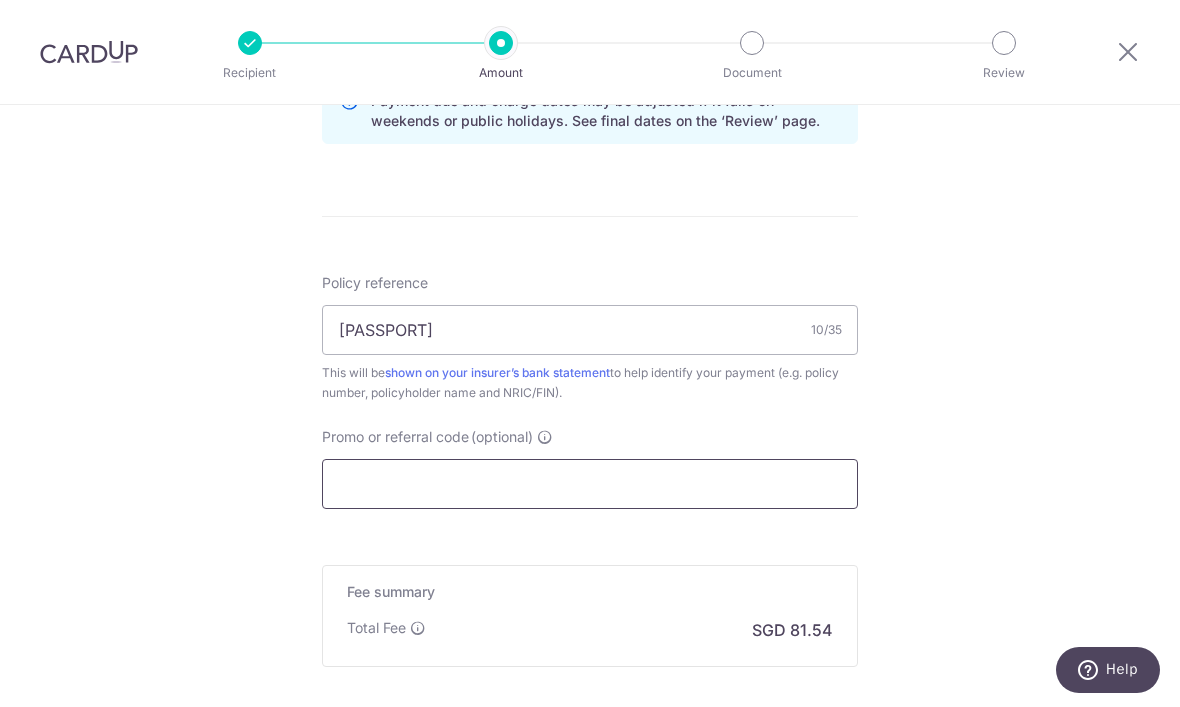 click on "Promo or referral code
(optional)" at bounding box center [590, 484] 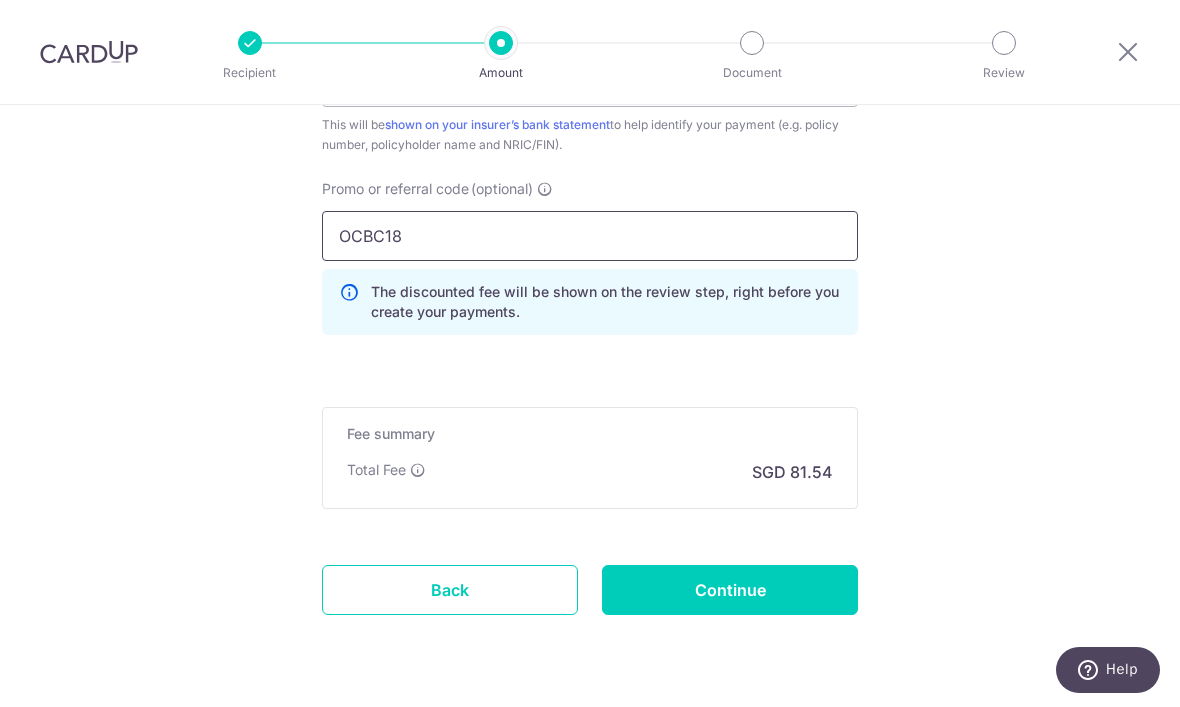 scroll, scrollTop: 1340, scrollLeft: 0, axis: vertical 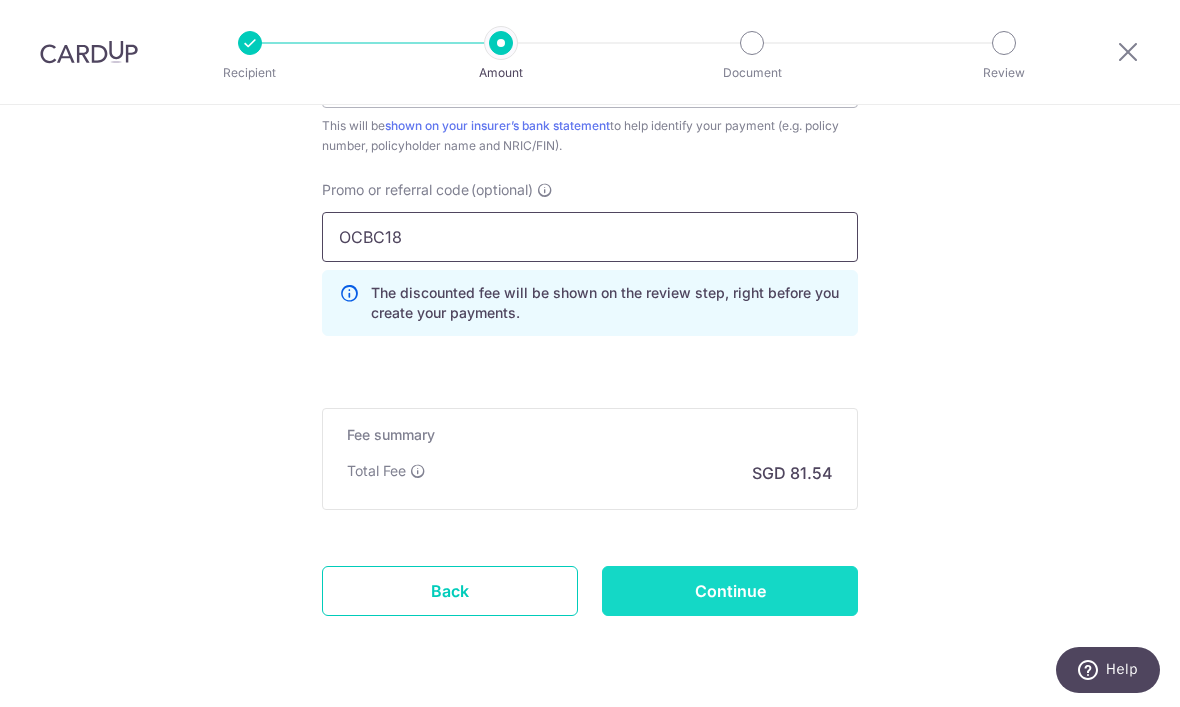type on "OCBC18" 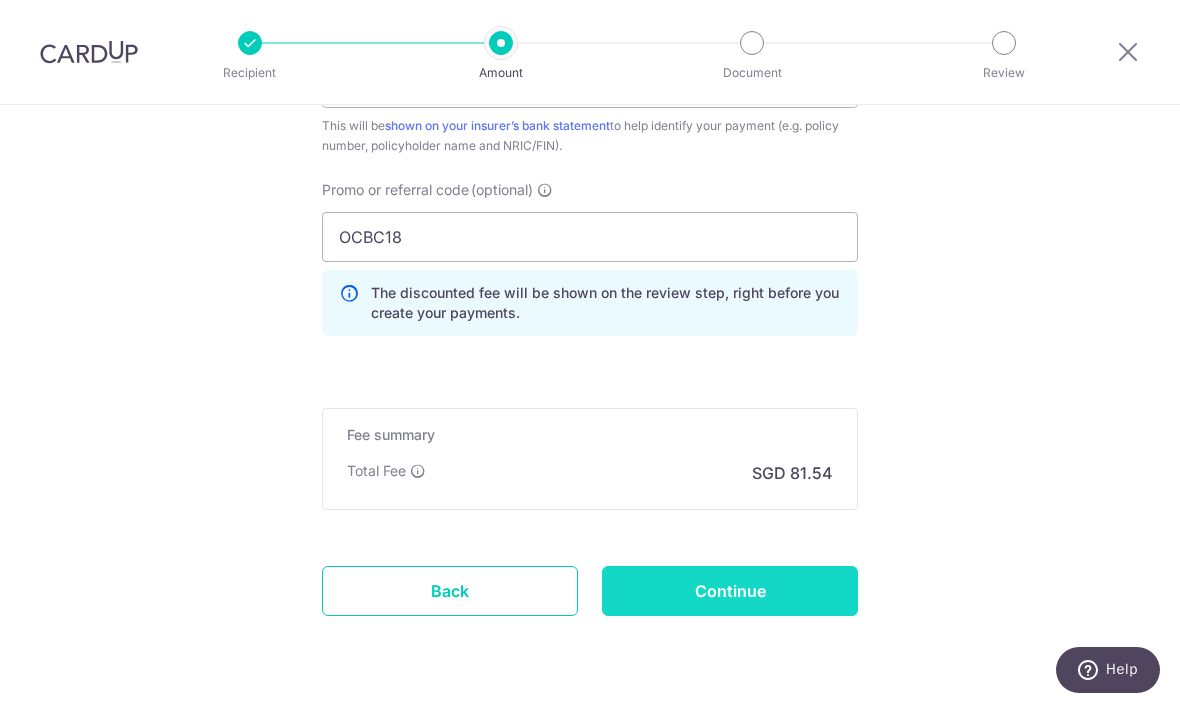 click on "Continue" at bounding box center [730, 591] 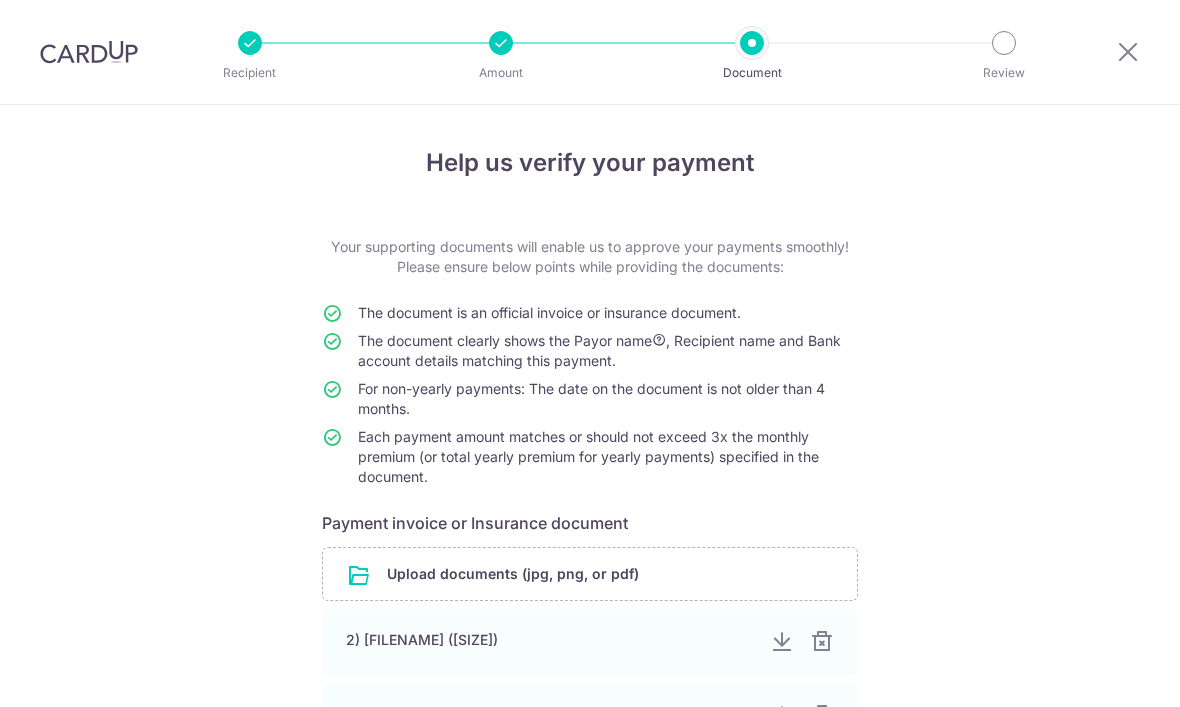 scroll, scrollTop: 0, scrollLeft: 0, axis: both 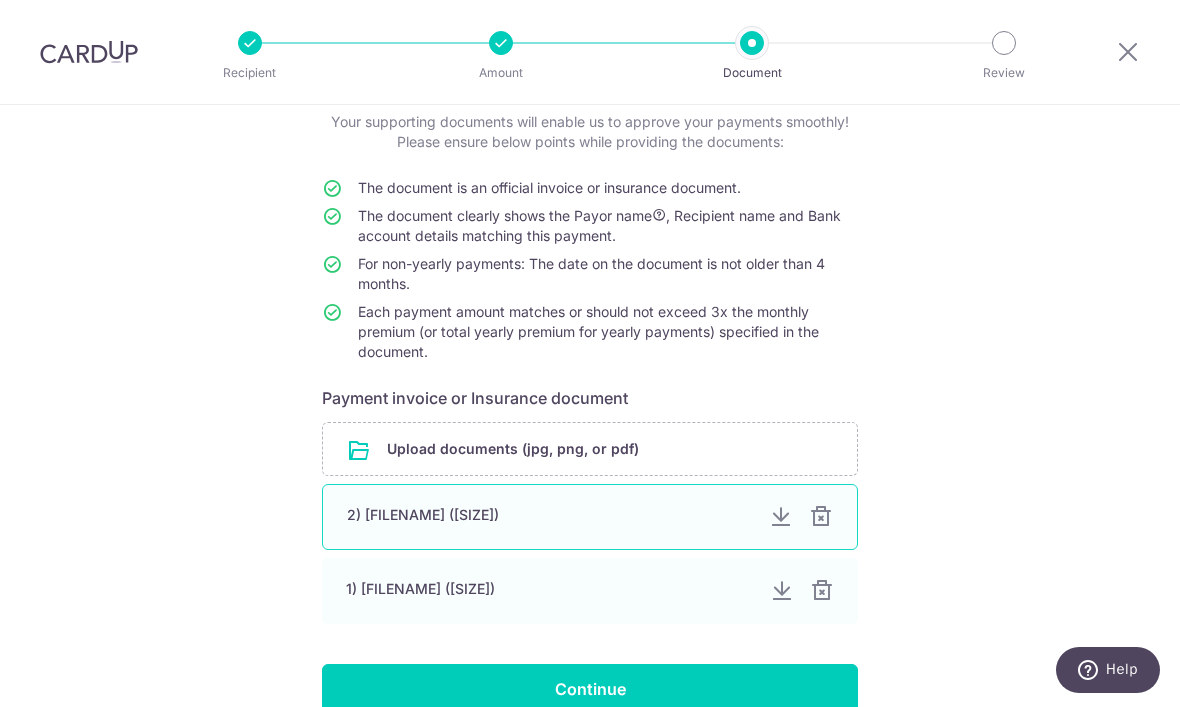 click at bounding box center [821, 517] 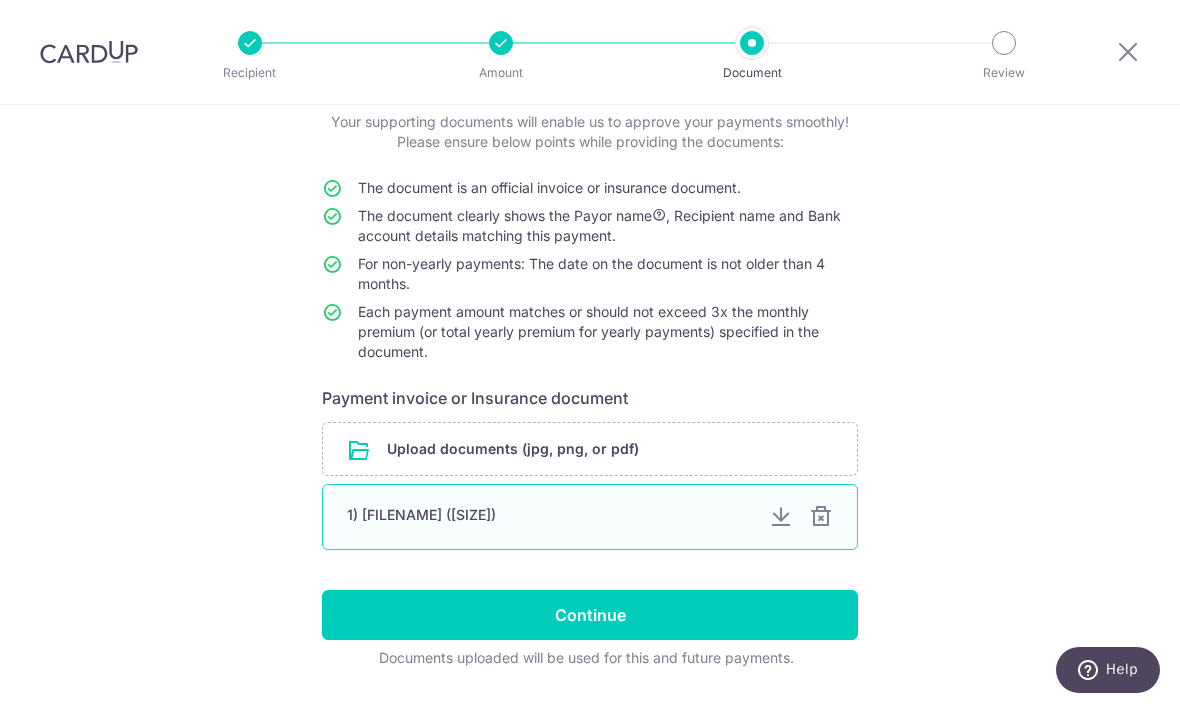 click at bounding box center (821, 517) 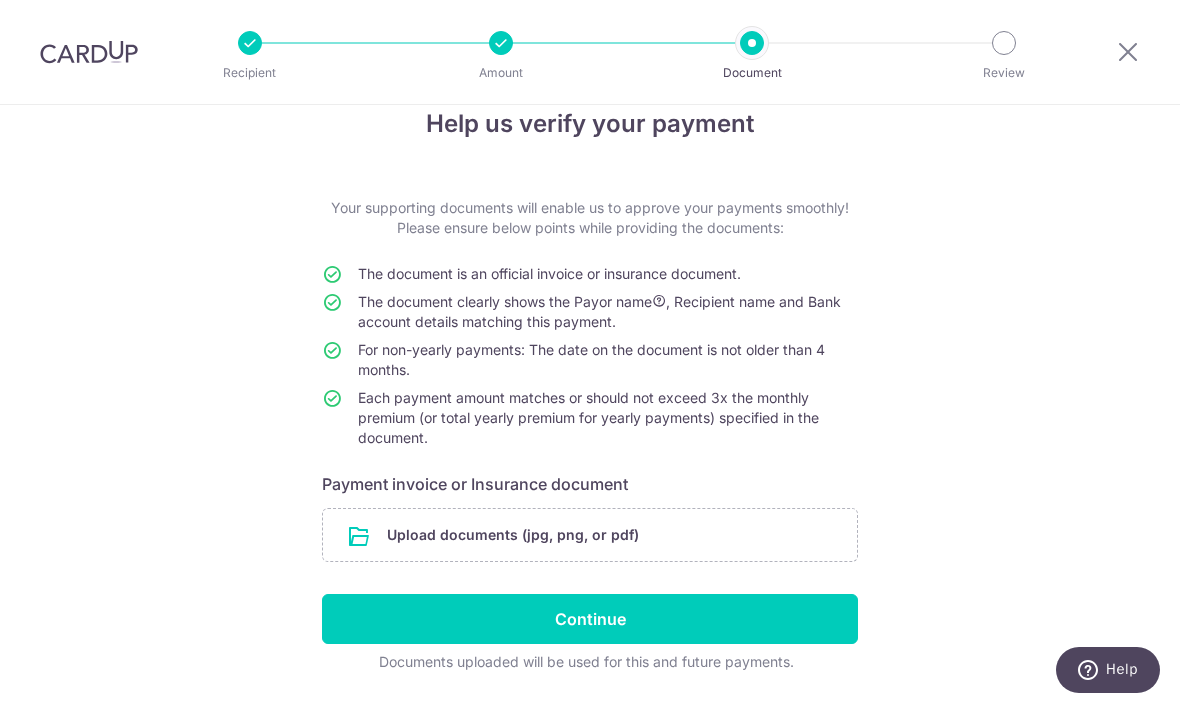 scroll, scrollTop: 39, scrollLeft: 0, axis: vertical 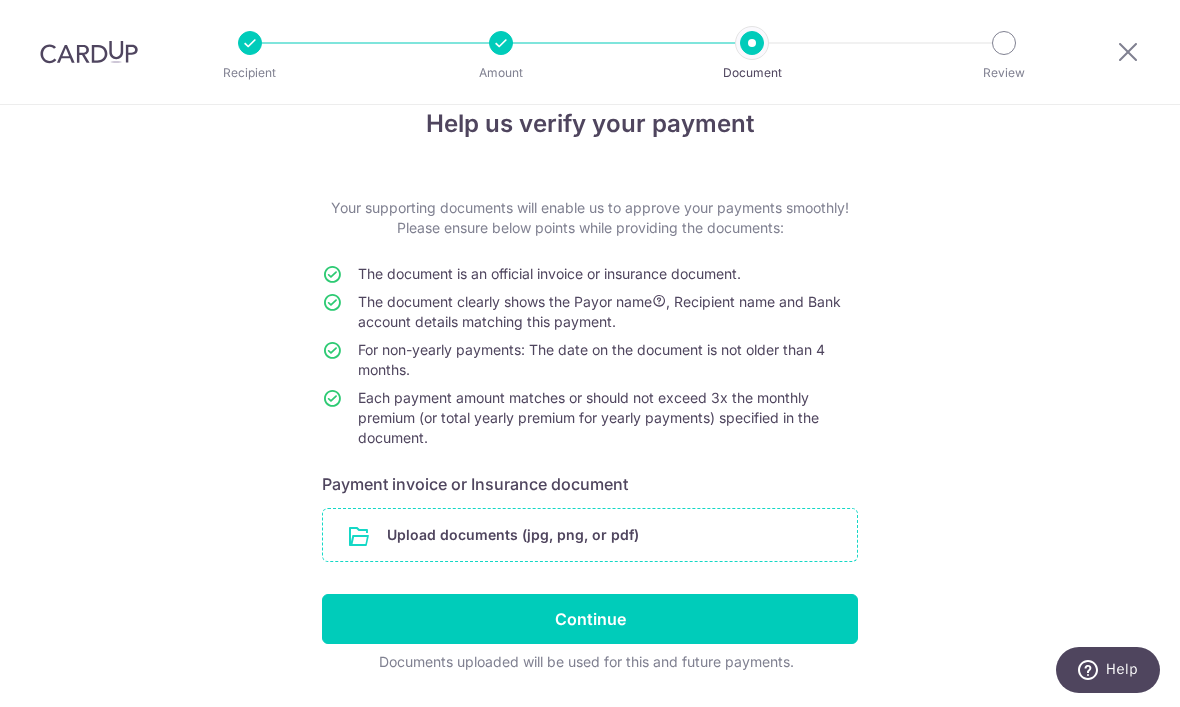 click at bounding box center (590, 535) 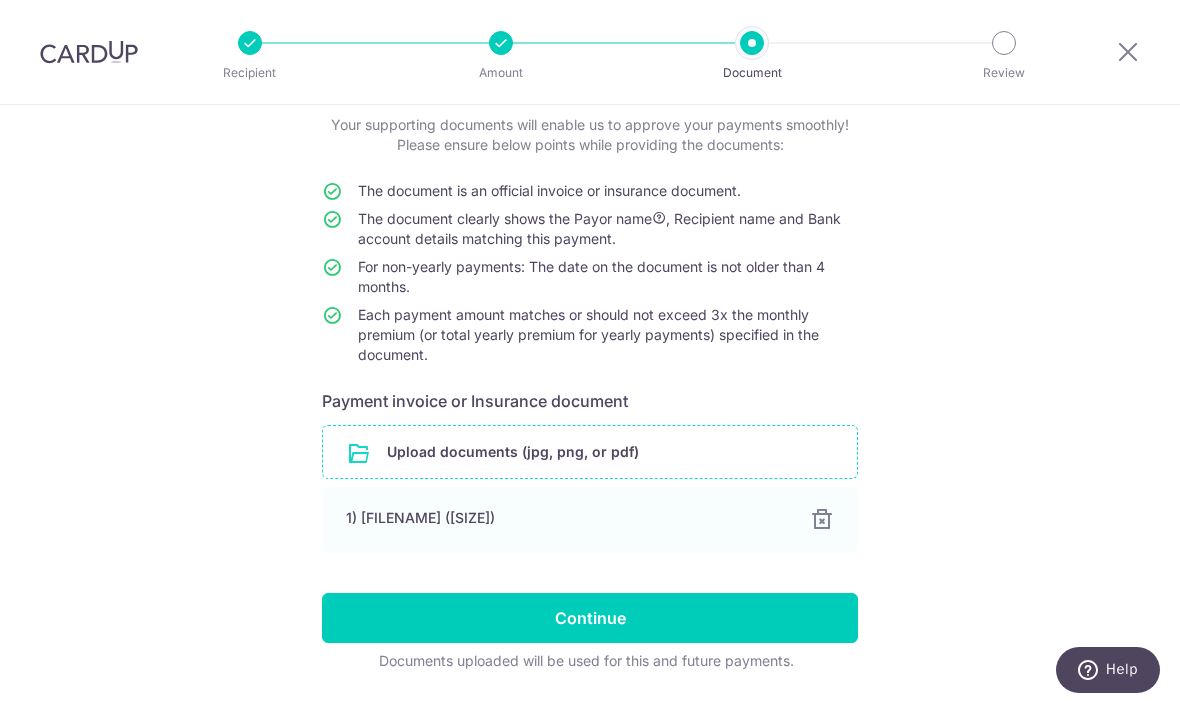 scroll, scrollTop: 121, scrollLeft: 0, axis: vertical 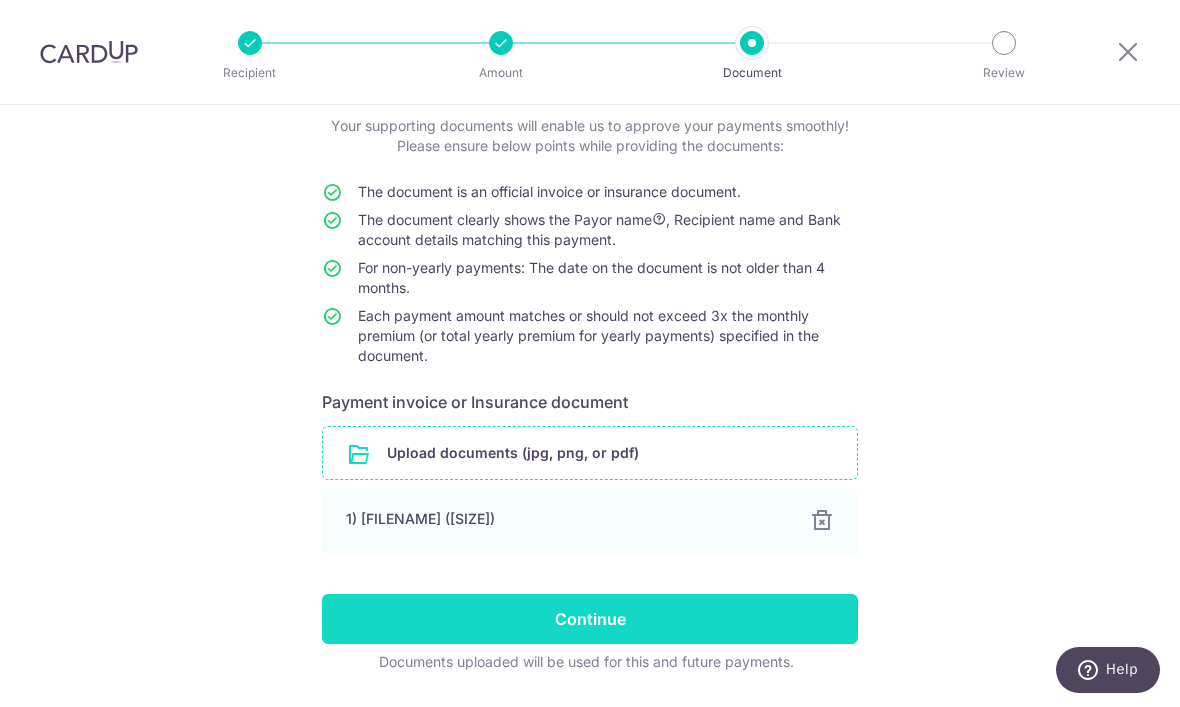 click on "Continue" at bounding box center (590, 619) 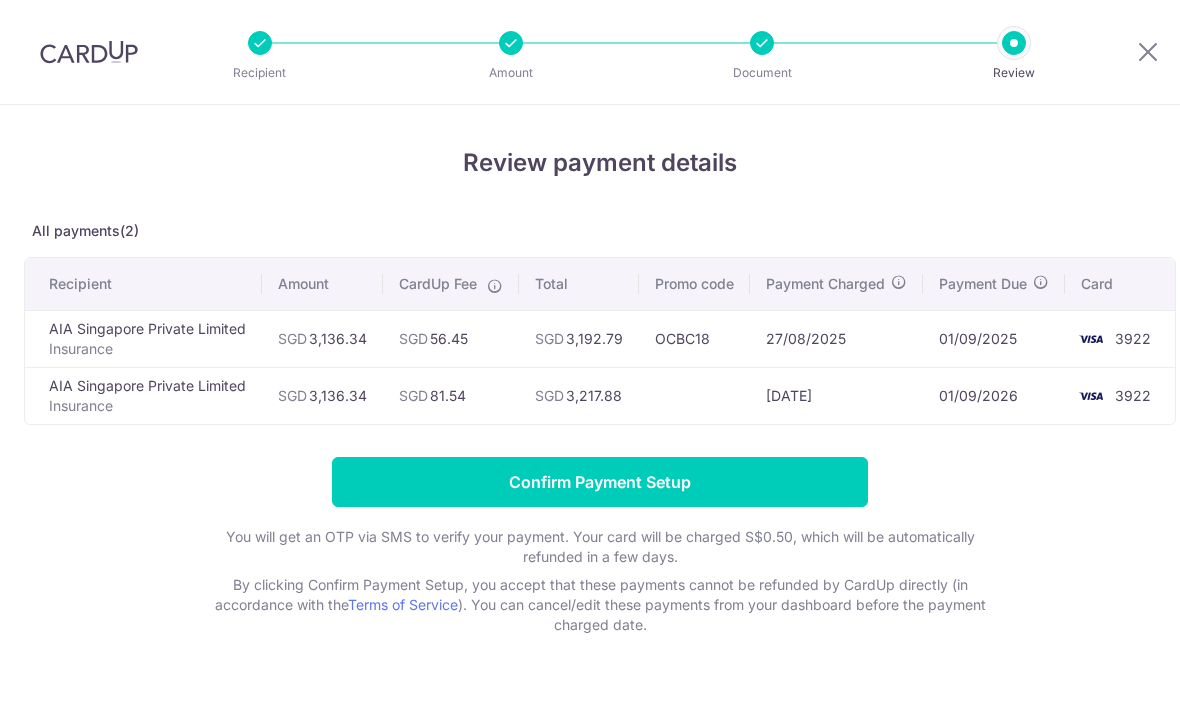 scroll, scrollTop: 0, scrollLeft: 0, axis: both 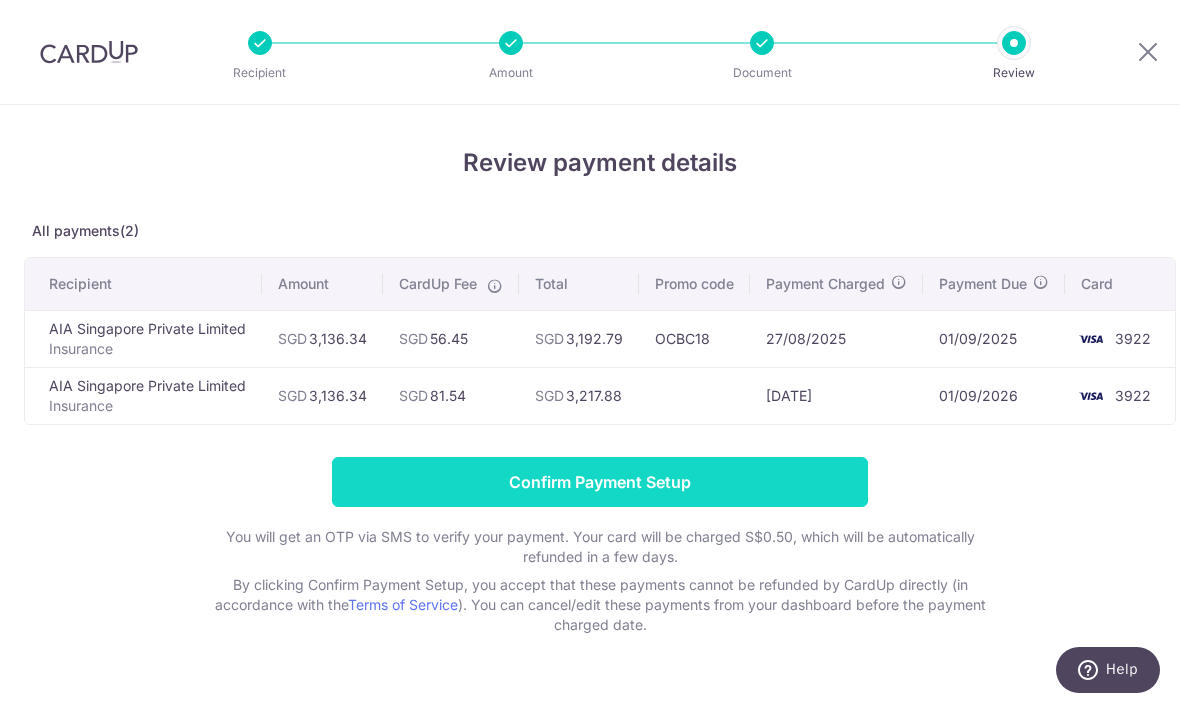 click on "Confirm Payment Setup" at bounding box center [600, 482] 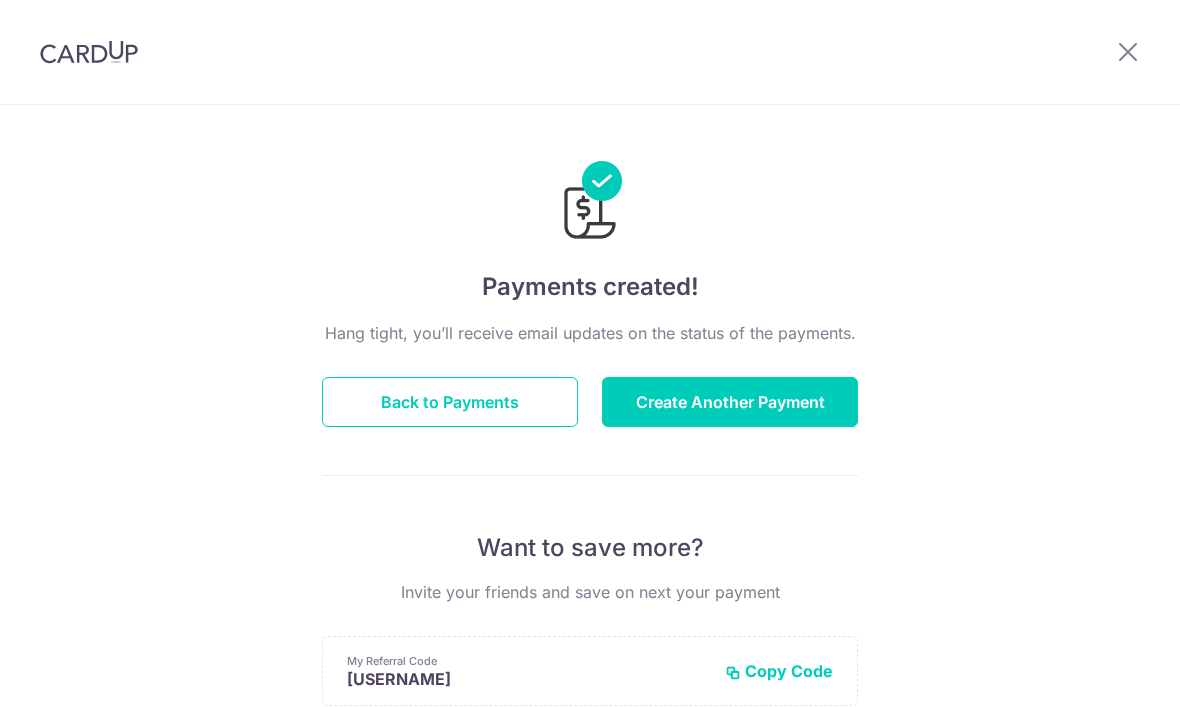 scroll, scrollTop: 0, scrollLeft: 0, axis: both 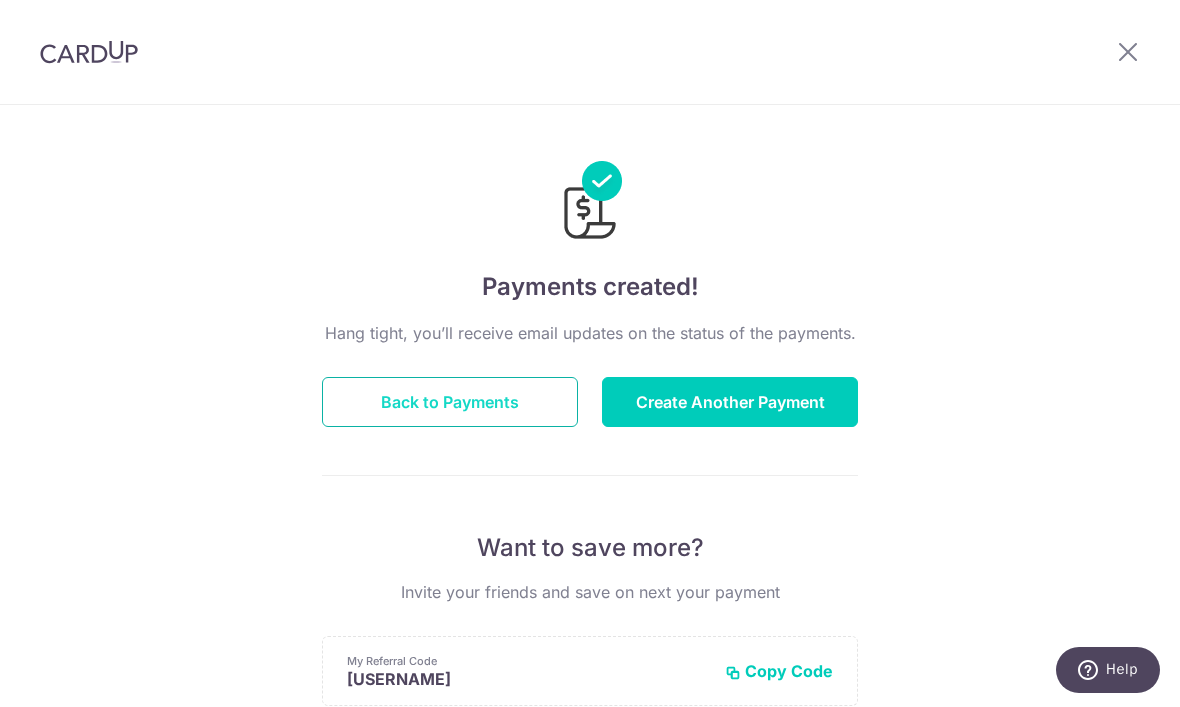 click on "Back to Payments" at bounding box center (450, 402) 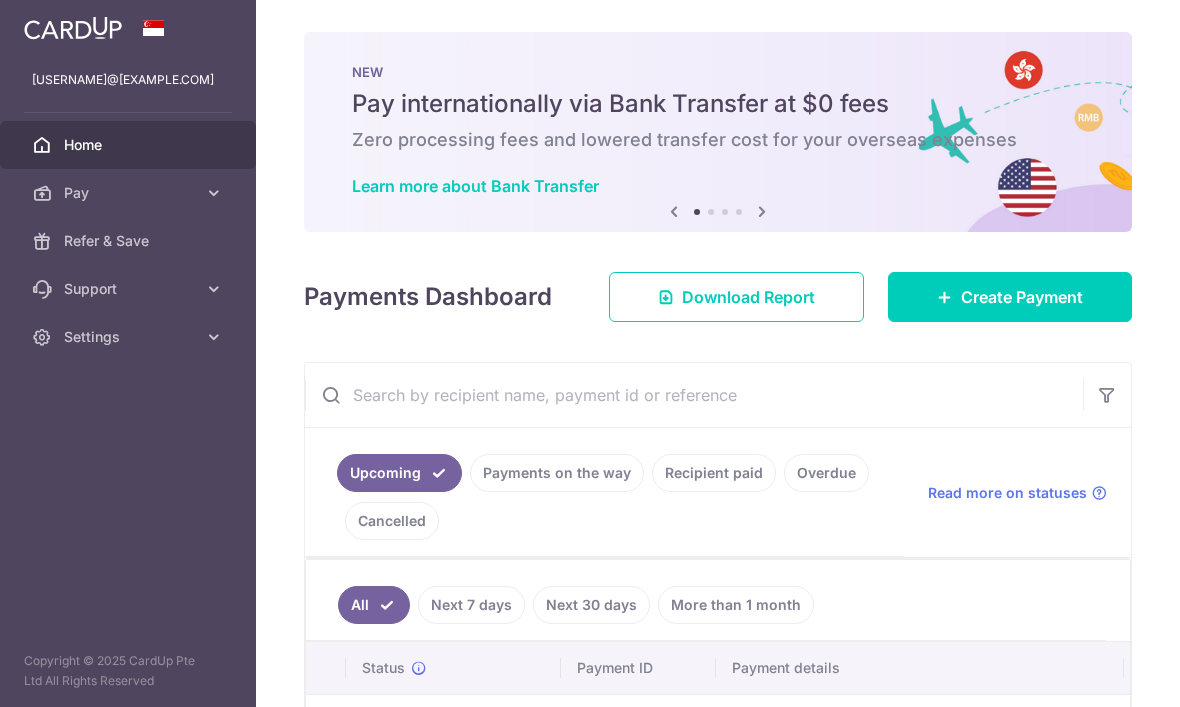 scroll, scrollTop: 0, scrollLeft: 0, axis: both 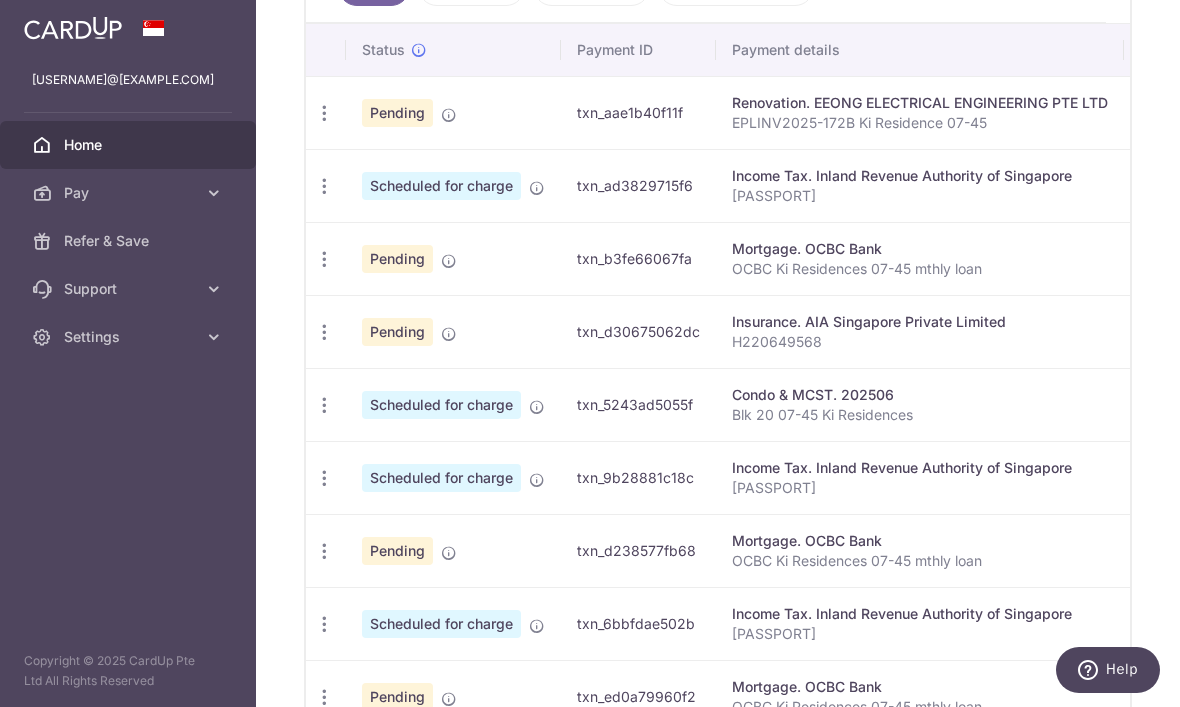 click on "txn_ad3829715f6" at bounding box center (638, 185) 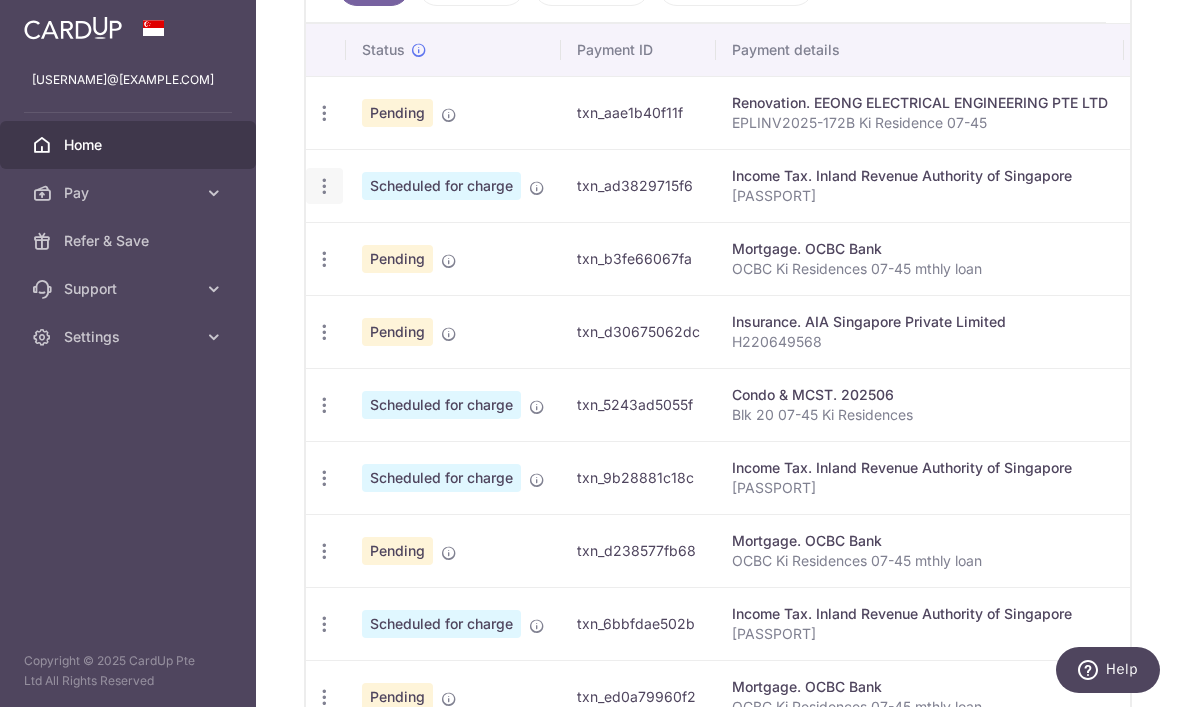 click at bounding box center [324, 113] 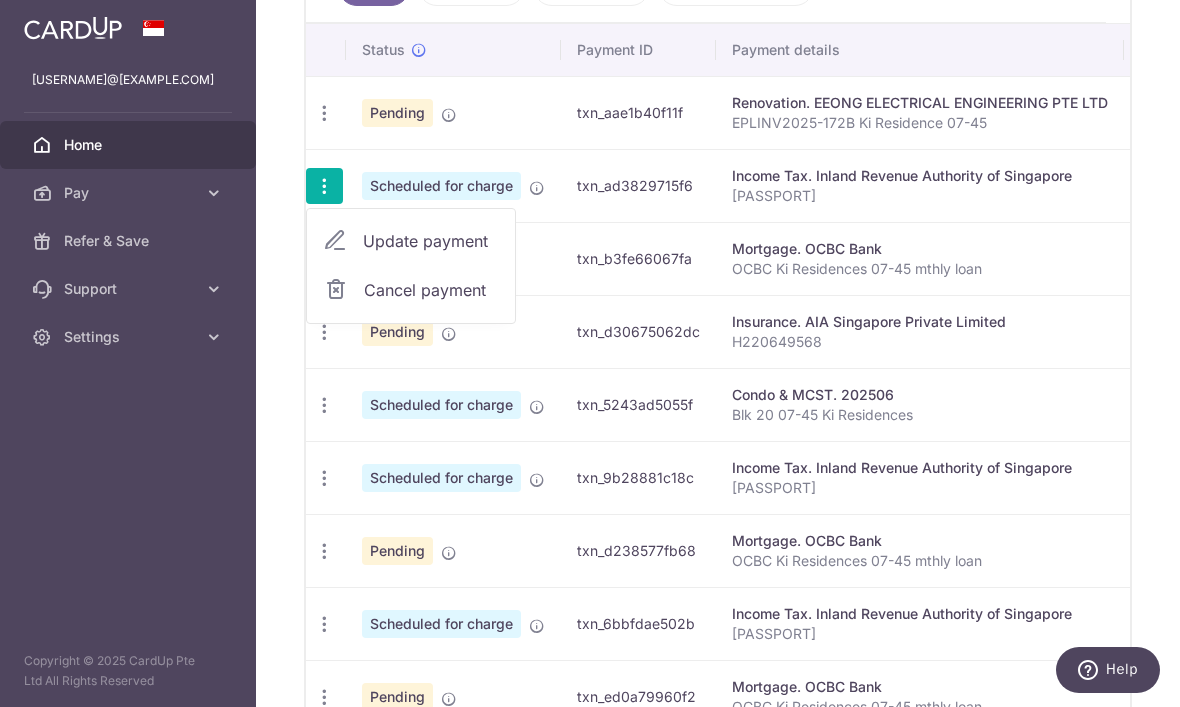 click at bounding box center [590, 353] 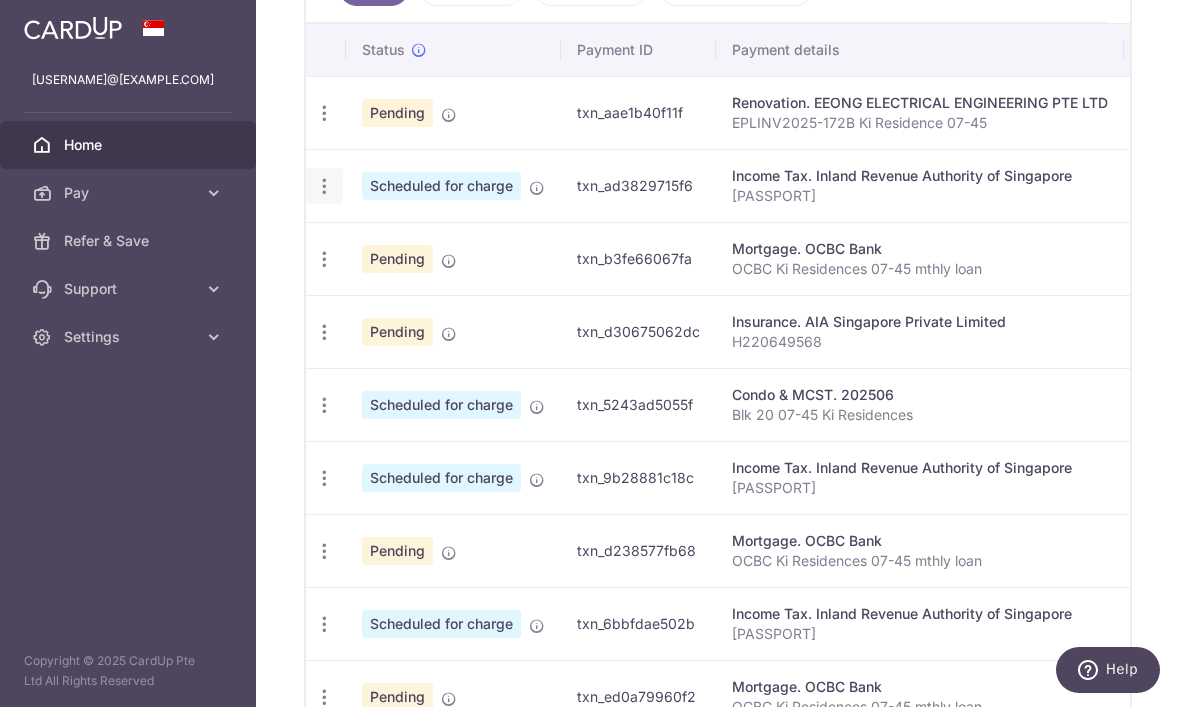 scroll, scrollTop: 638, scrollLeft: 0, axis: vertical 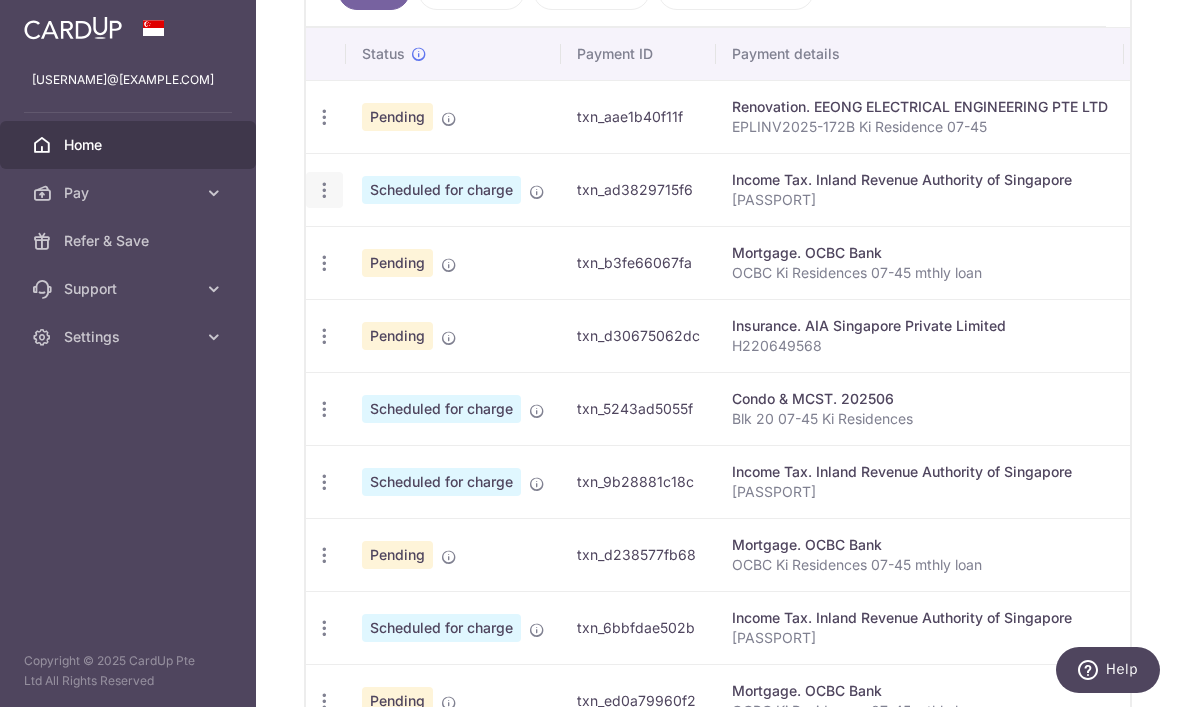 click on "Scheduled for charge" at bounding box center [453, 189] 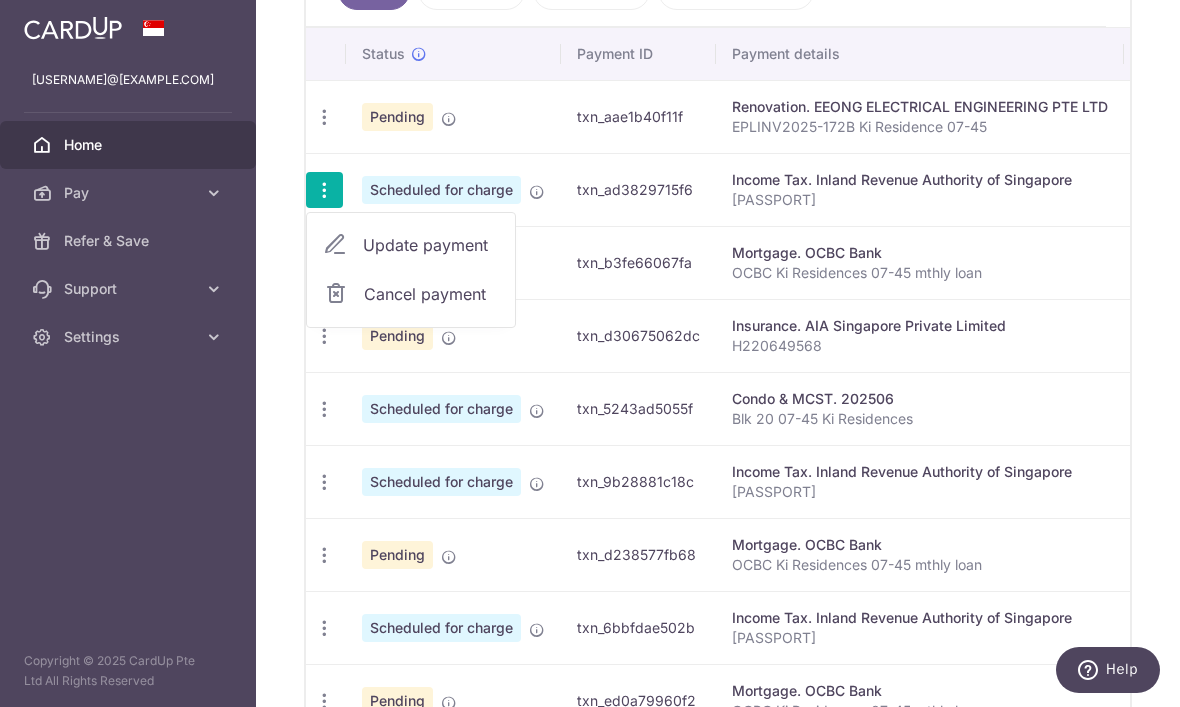 click at bounding box center [590, 353] 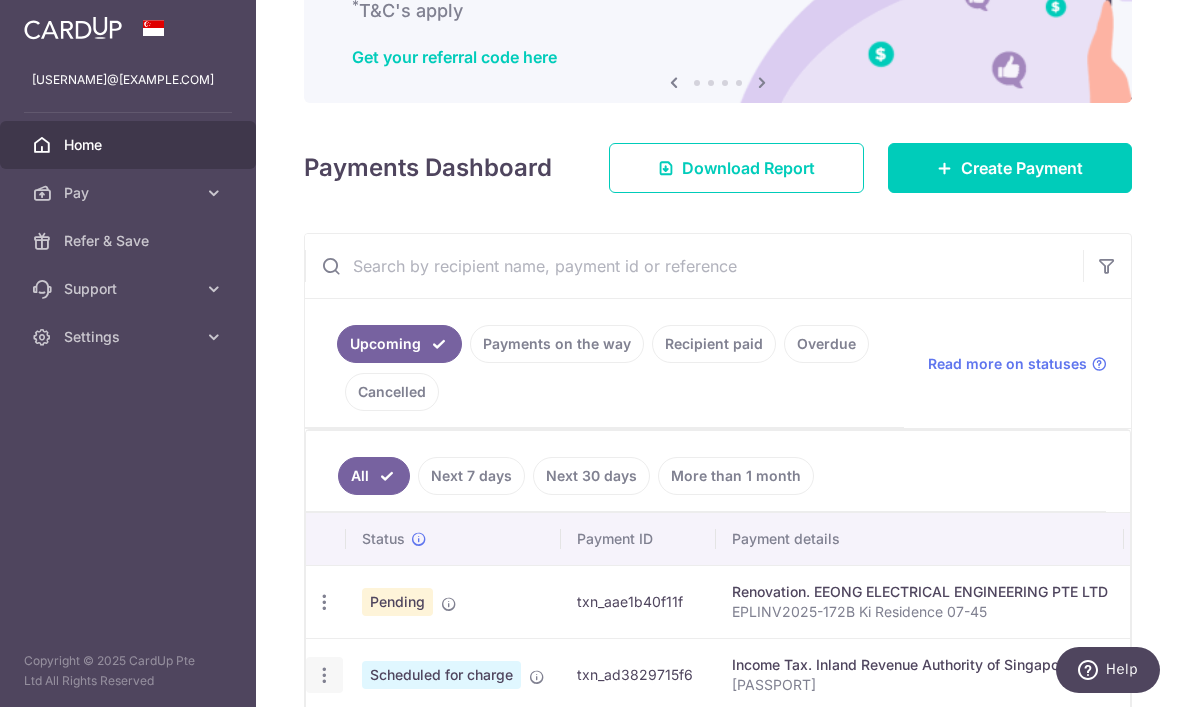 scroll, scrollTop: 186, scrollLeft: 0, axis: vertical 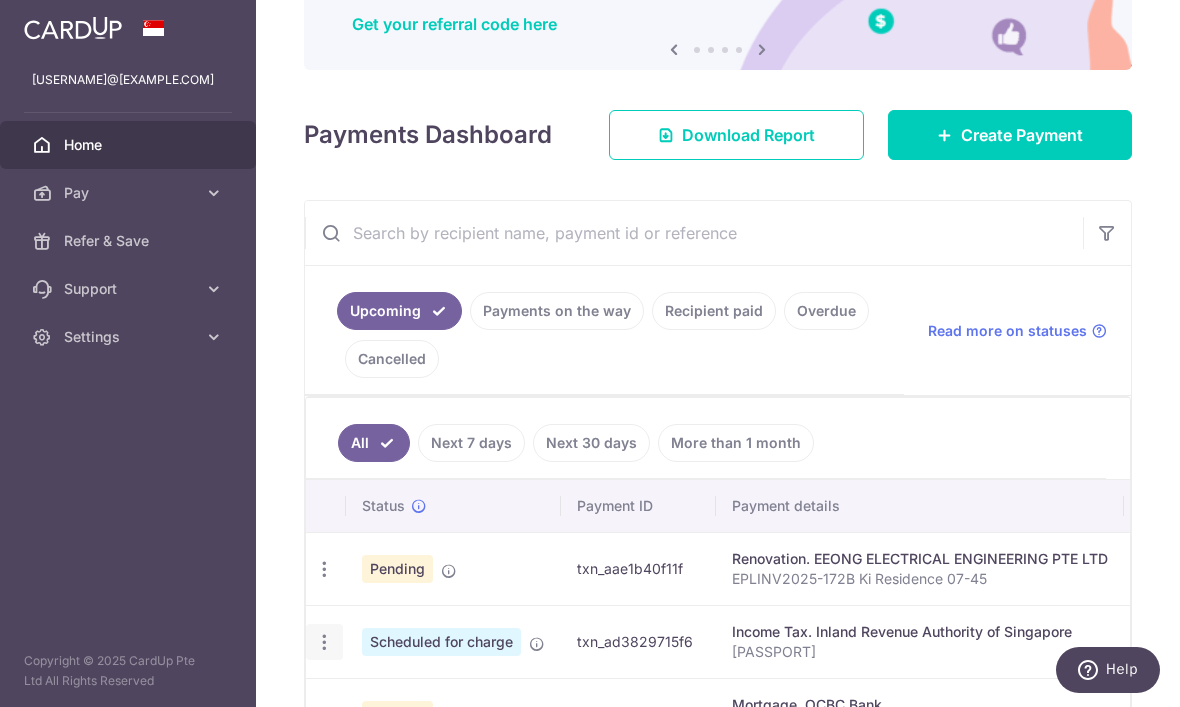 click on "Next 7 days" at bounding box center [471, 443] 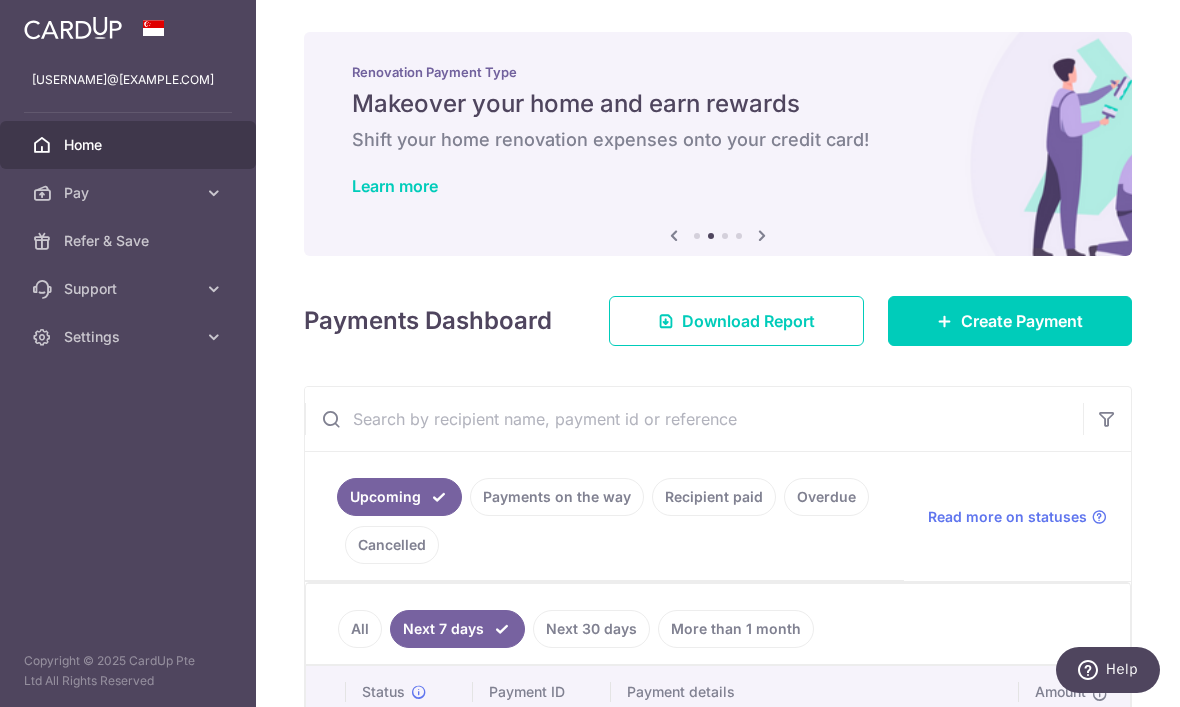 scroll, scrollTop: 0, scrollLeft: 0, axis: both 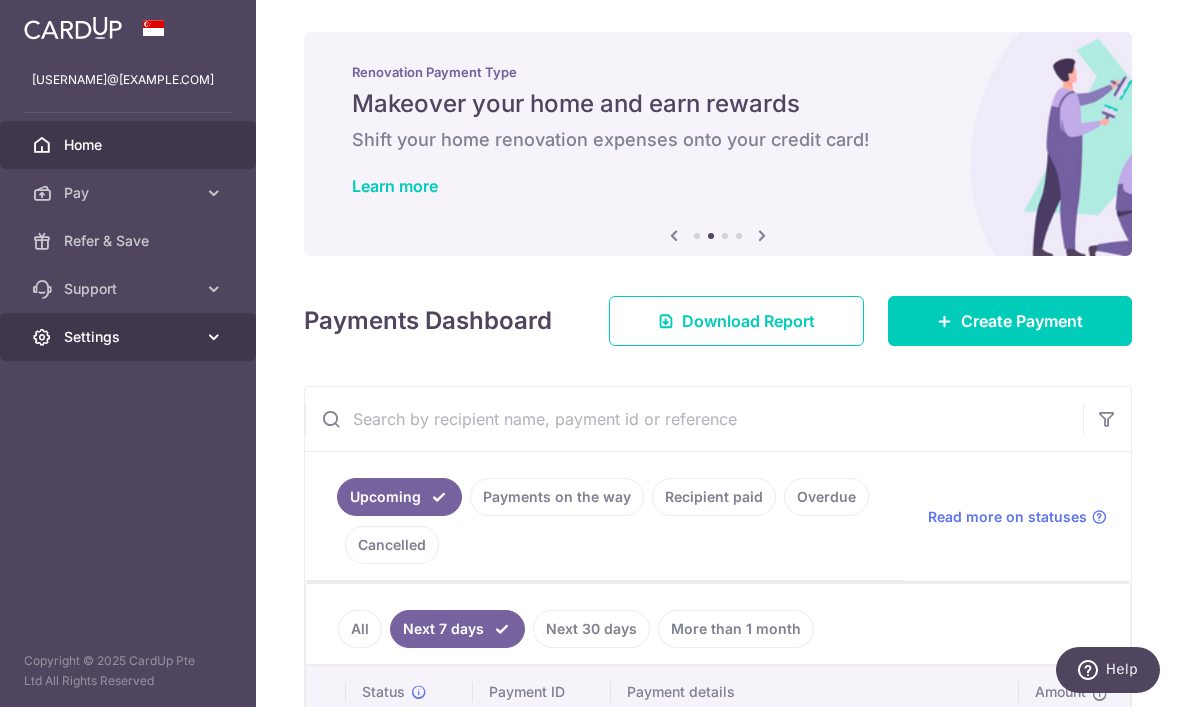 click on "Settings" at bounding box center (128, 337) 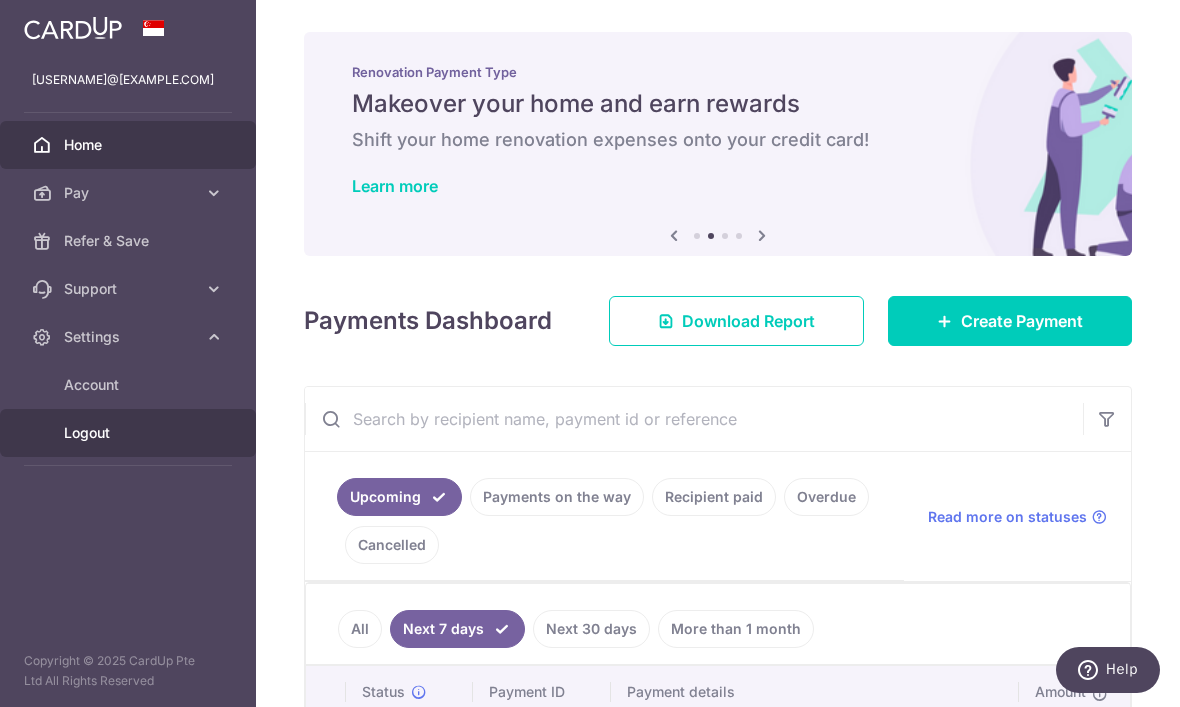 click on "Logout" at bounding box center [128, 433] 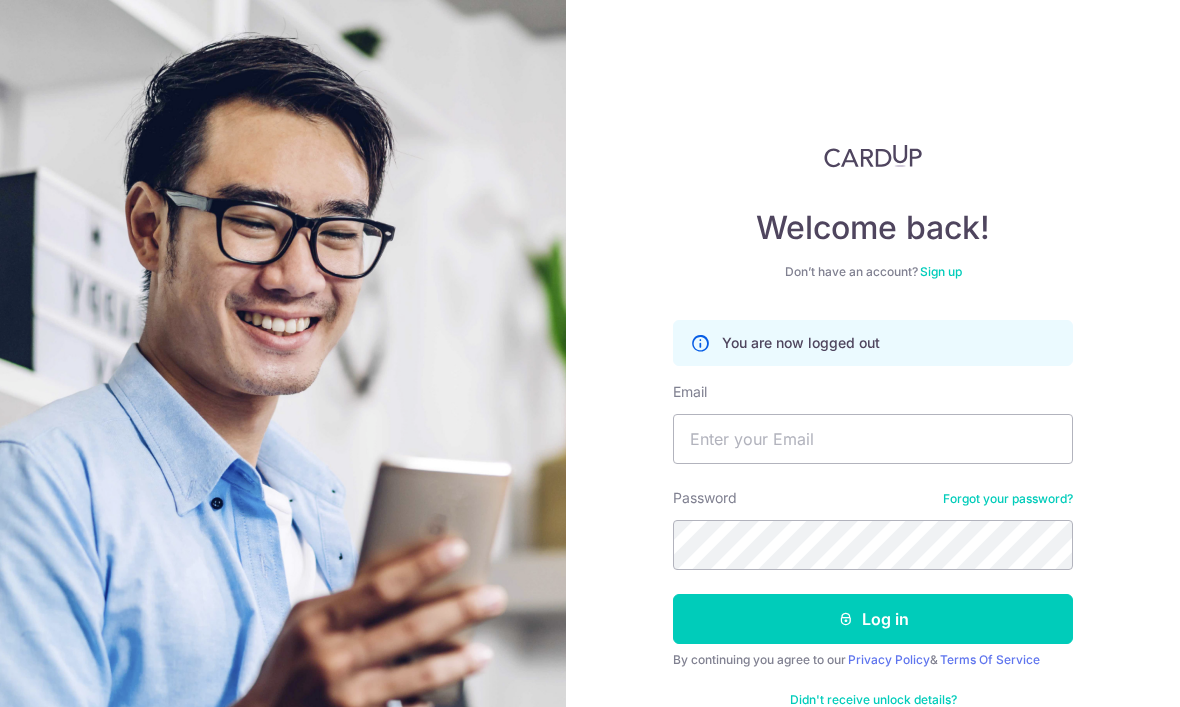scroll, scrollTop: 0, scrollLeft: 0, axis: both 